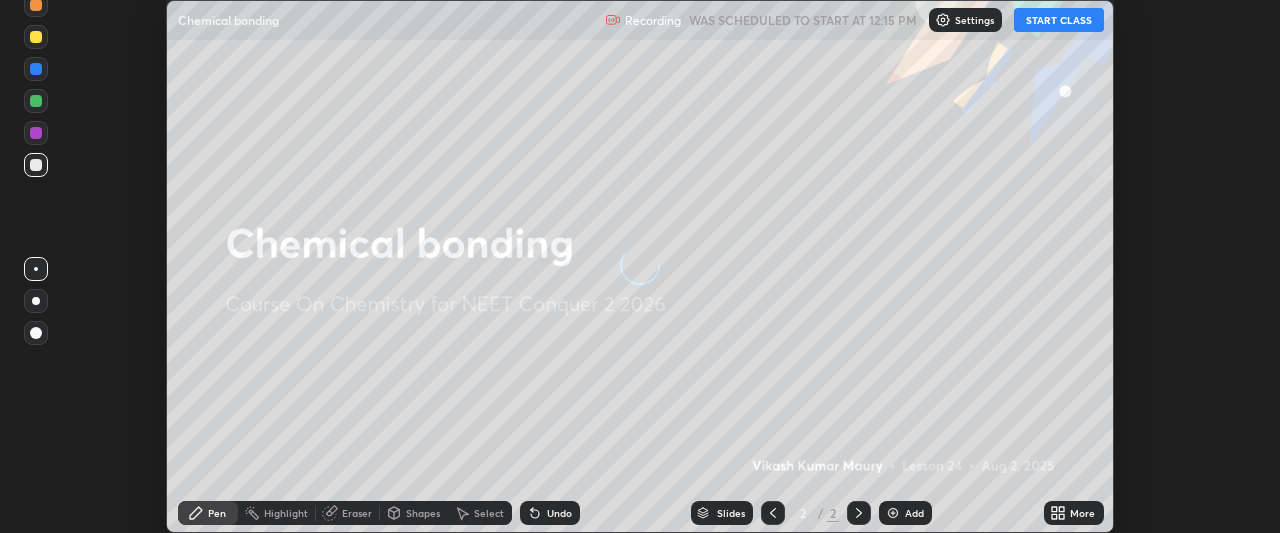 scroll, scrollTop: 0, scrollLeft: 0, axis: both 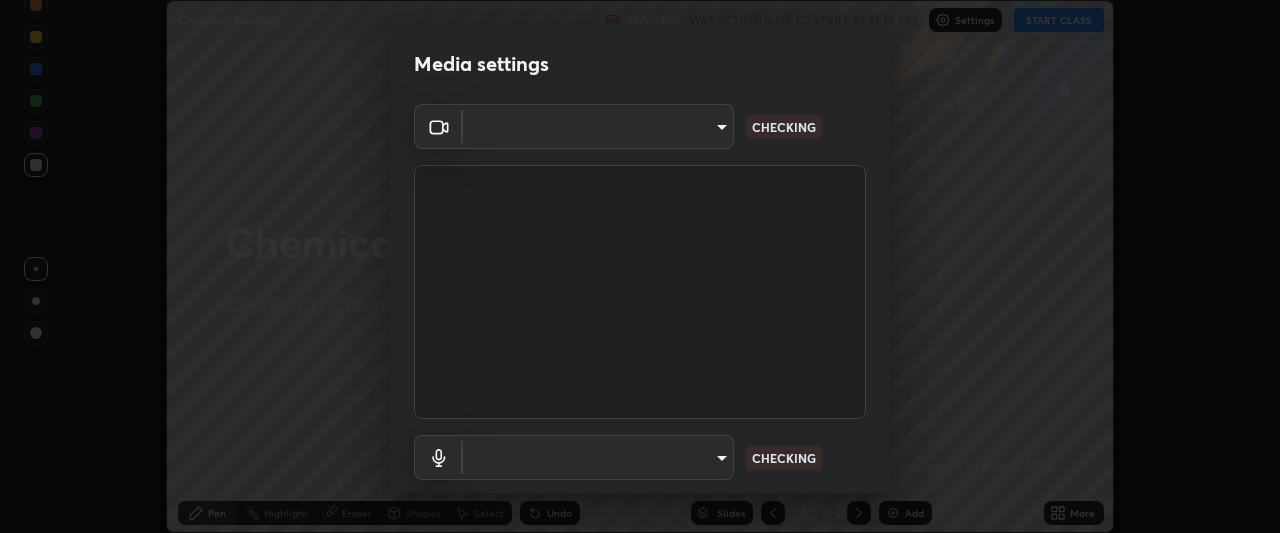 type on "948fa7bdf1557d7b90a8c57391c99ce3b3800c21834d1cf95a04e0d9860db1dc" 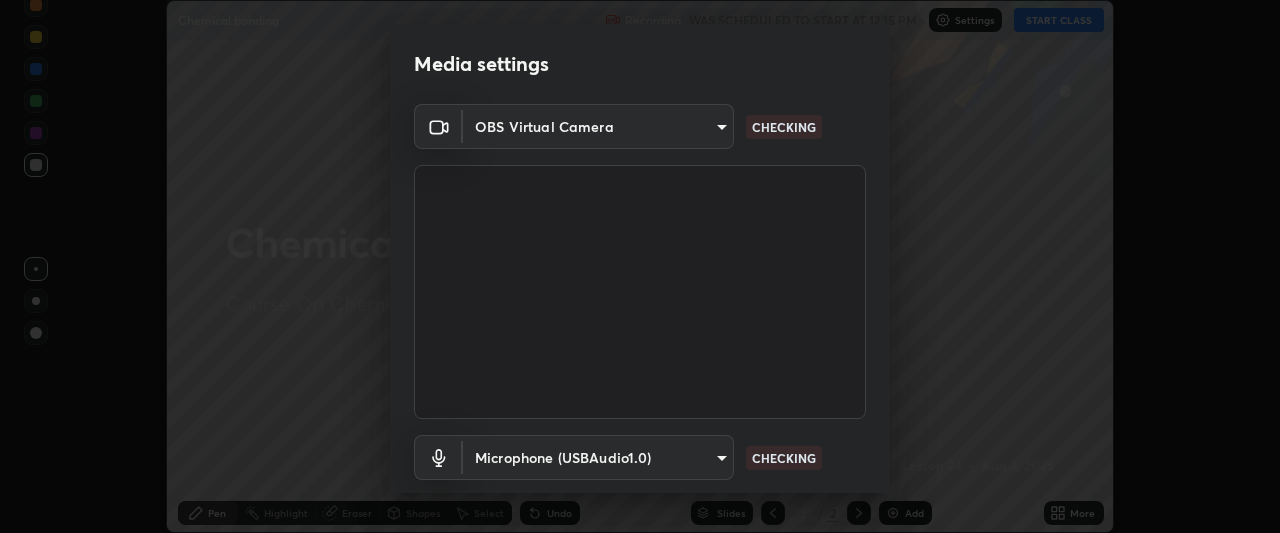 click on "Erase all Chemical bonding Recording WAS SCHEDULED TO START AT  12:15 PM Settings START CLASS Setting up your live class Chemical bonding • L24 of Course On Chemistry for NEET Conquer 2 2026 [FIRST] [LAST] Pen Highlight Eraser Shapes Select Undo Slides 2 / 2 Add More No doubts shared Encourage your learners to ask a doubt for better clarity Report an issue Reason for reporting Buffering Chat not working Audio - Video sync issue Educator video quality low ​ Attach an image Report Media settings OBS Virtual Camera [HASH] CHECKING Microphone (USBAudio1.0) [HASH] CHECKING 1 / 5 Next" at bounding box center [640, 266] 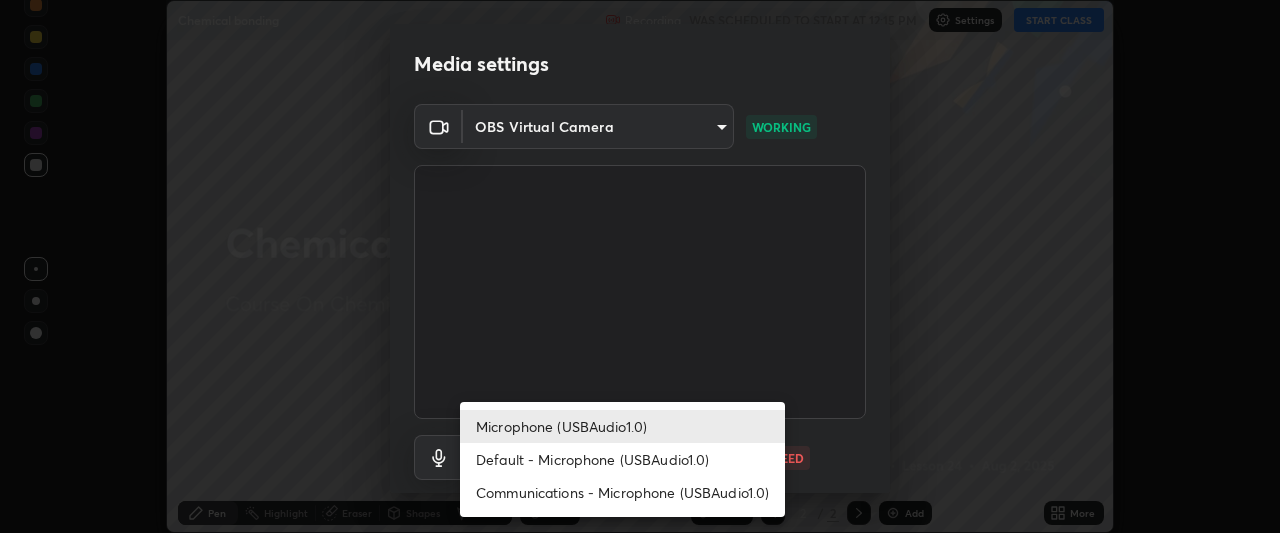 click on "Default - Microphone (USBAudio1.0)" at bounding box center [622, 459] 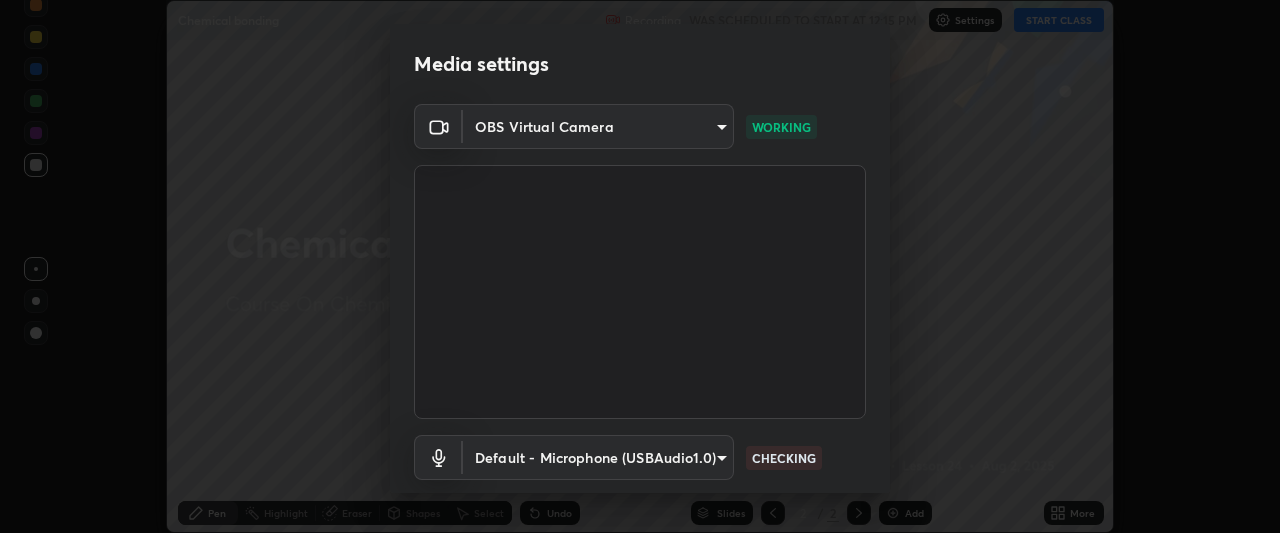 scroll, scrollTop: 123, scrollLeft: 0, axis: vertical 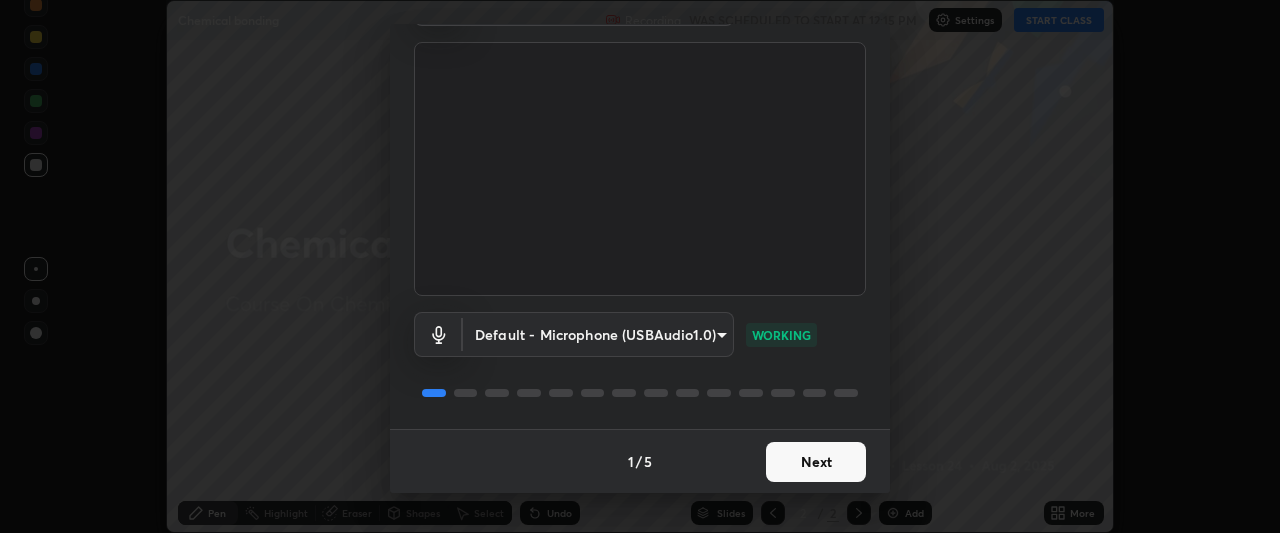 click on "Next" at bounding box center [816, 462] 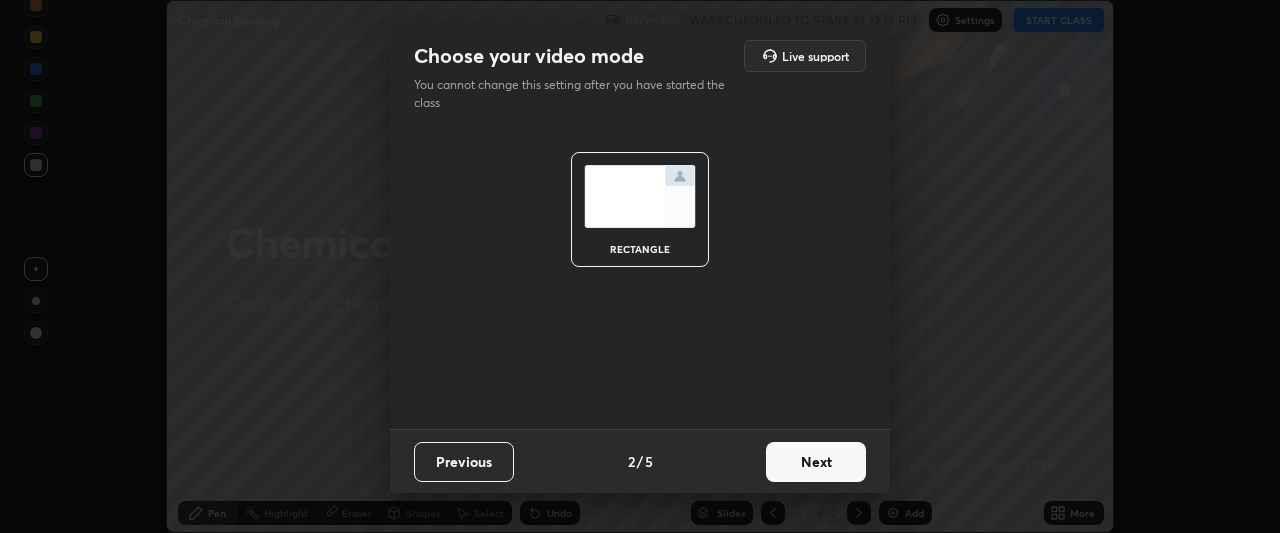 scroll, scrollTop: 0, scrollLeft: 0, axis: both 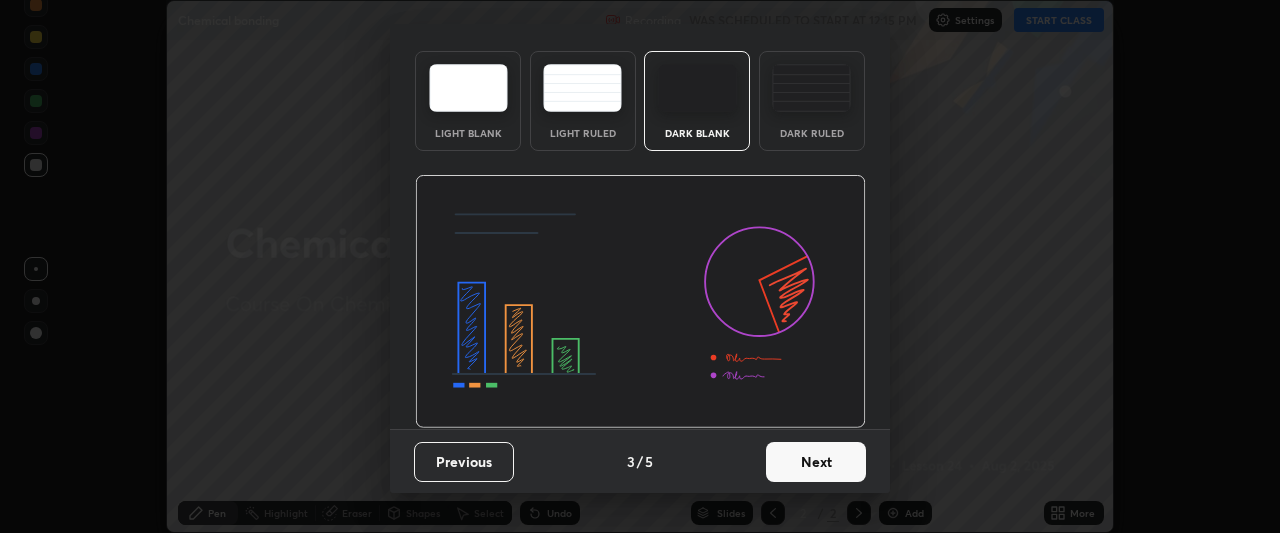 click on "Next" at bounding box center (816, 462) 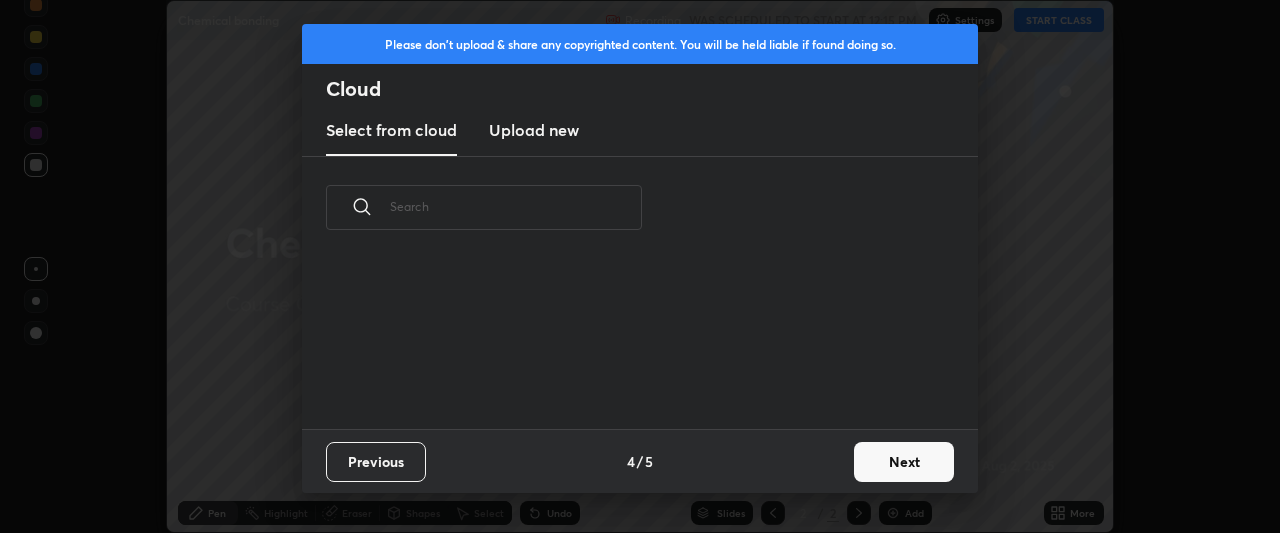 scroll, scrollTop: 0, scrollLeft: 0, axis: both 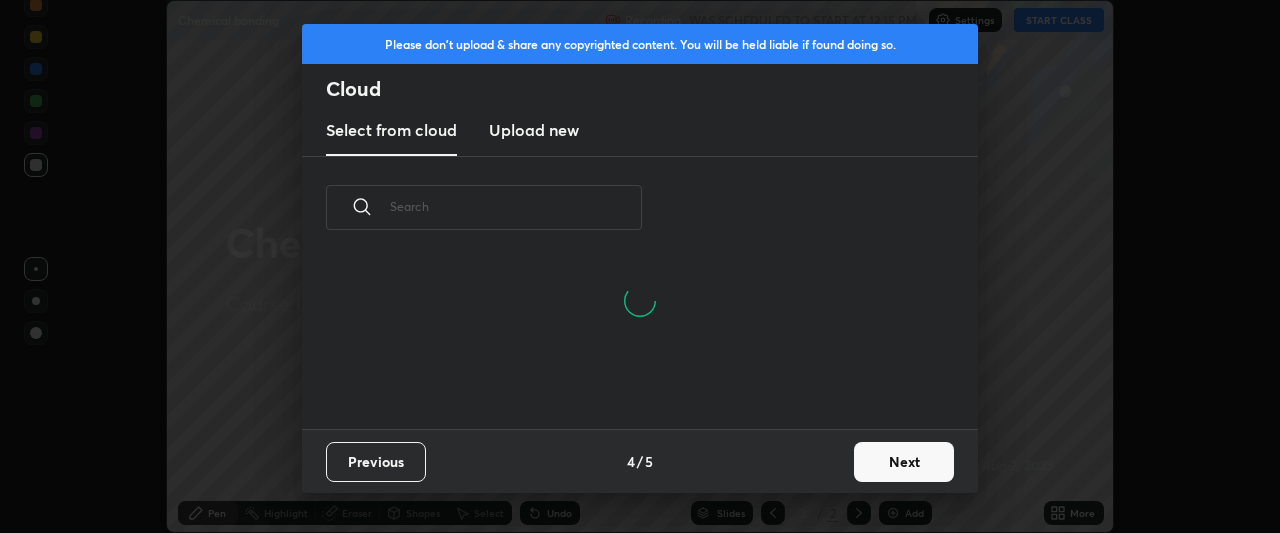 click on "Next" at bounding box center [904, 462] 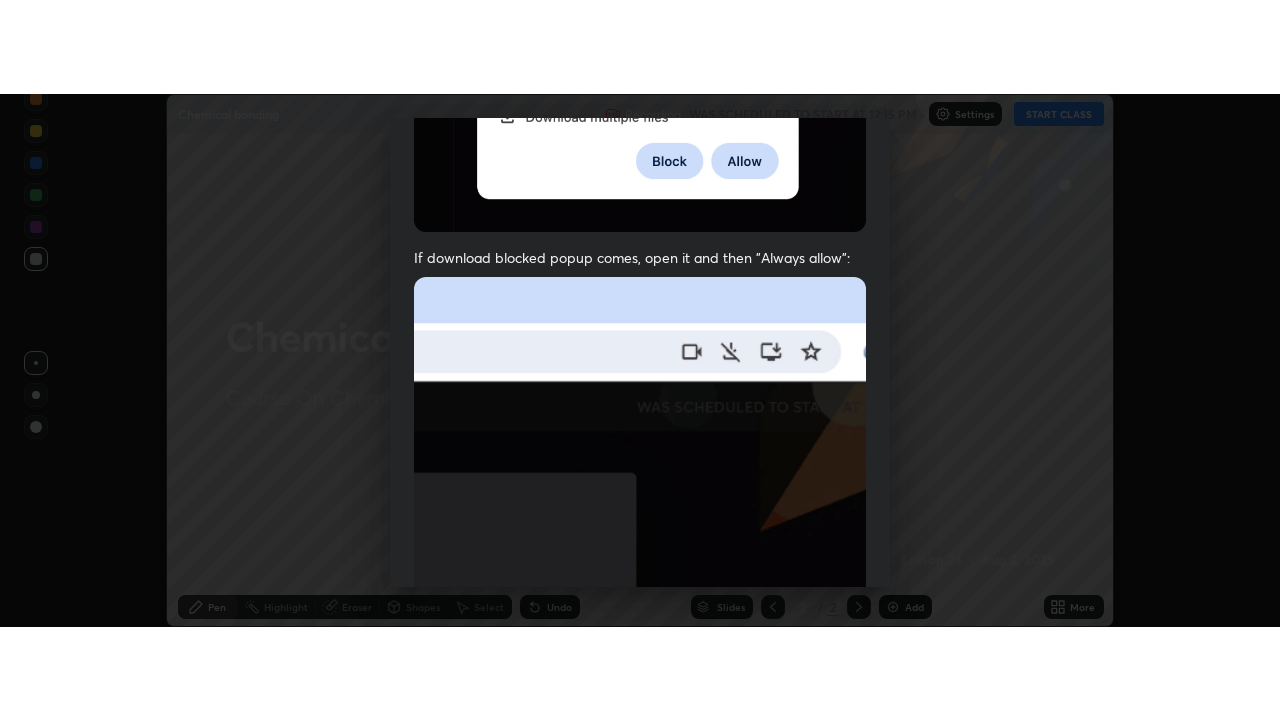 scroll, scrollTop: 531, scrollLeft: 0, axis: vertical 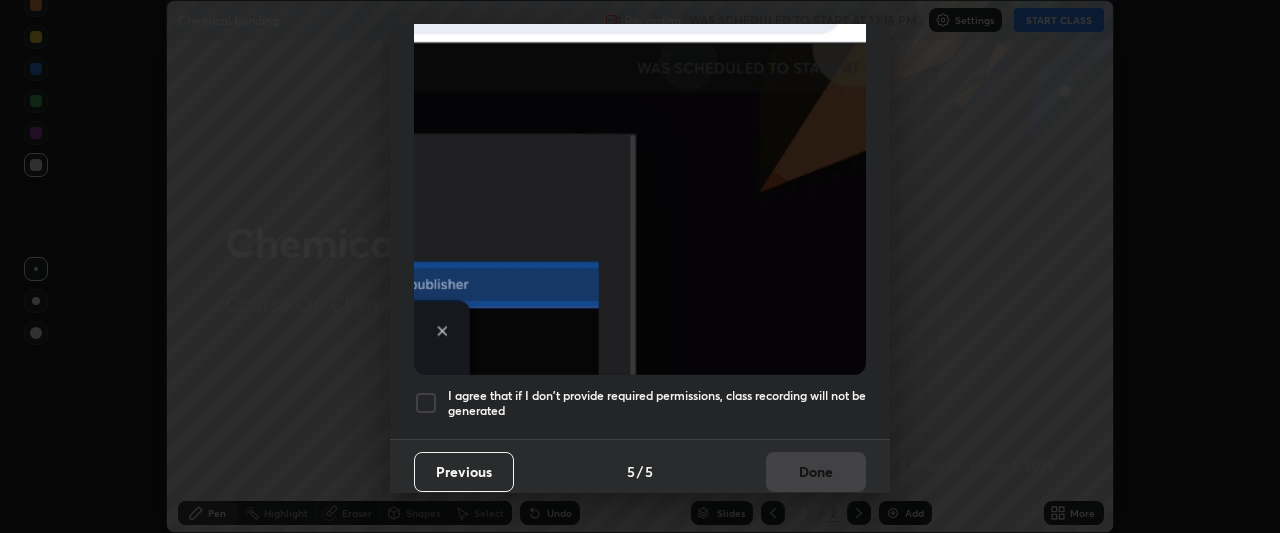 click at bounding box center [426, 403] 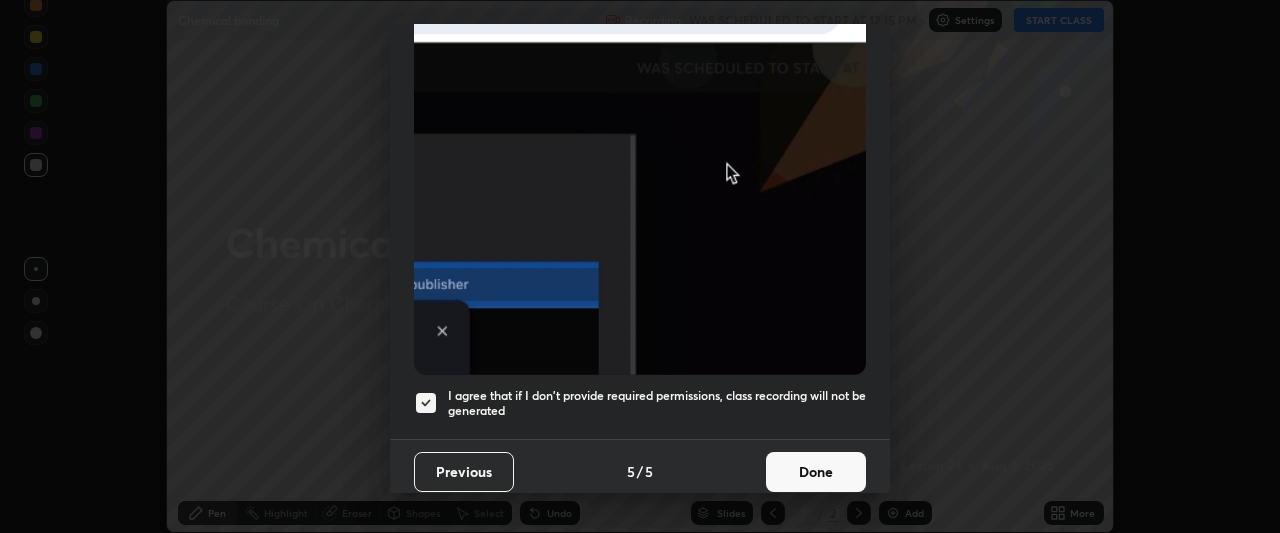 click on "Done" at bounding box center [816, 472] 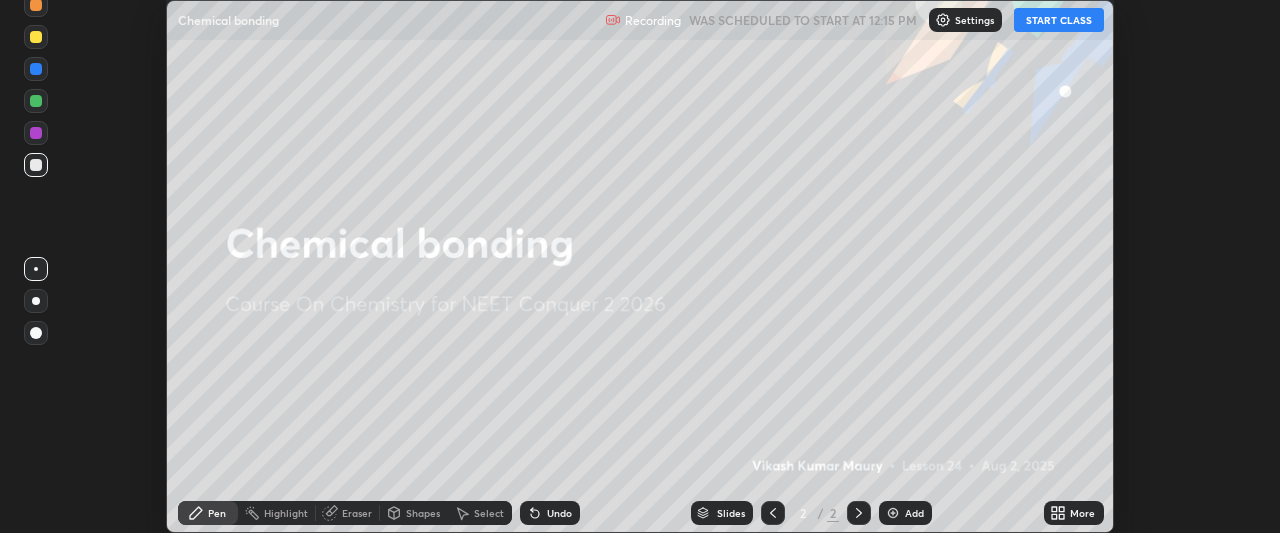 click on "START CLASS" at bounding box center (1059, 20) 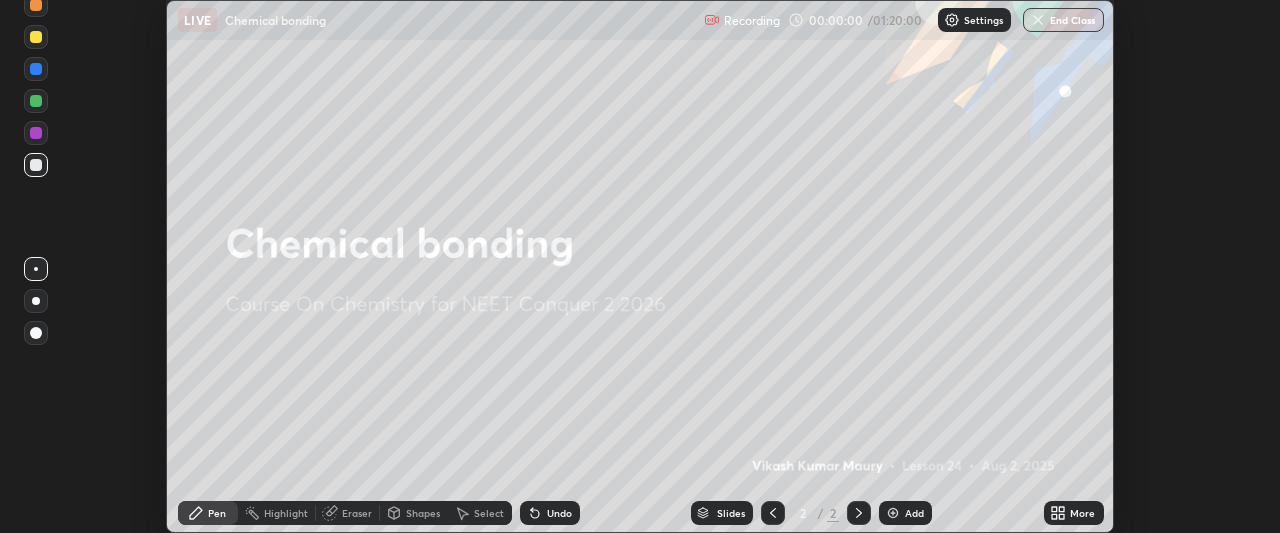 click on "More" at bounding box center [1082, 513] 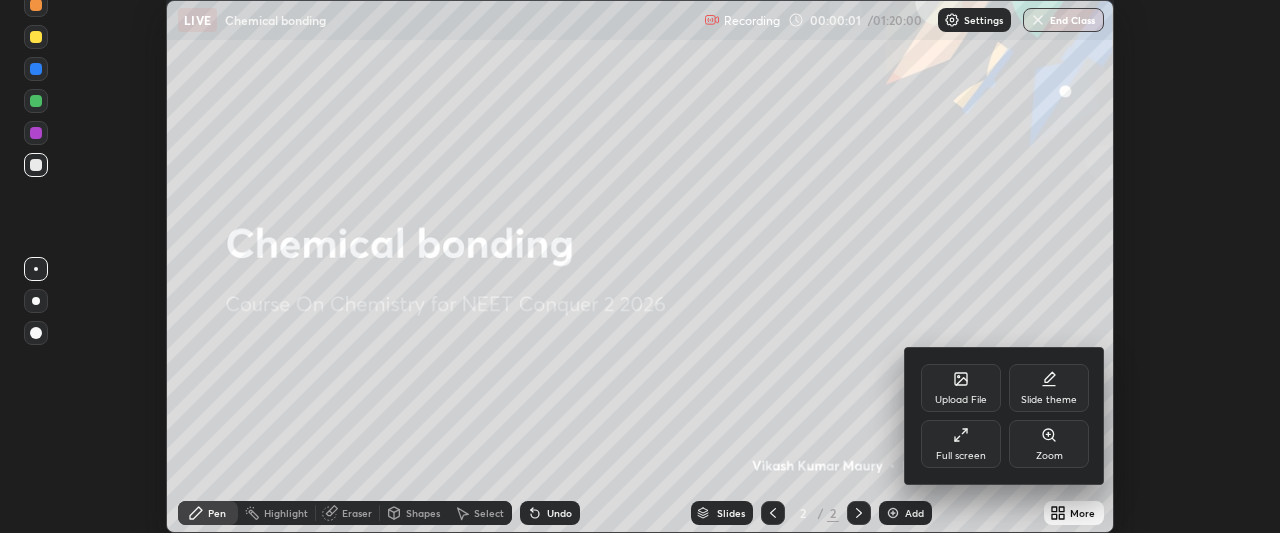 click on "Full screen" at bounding box center (961, 444) 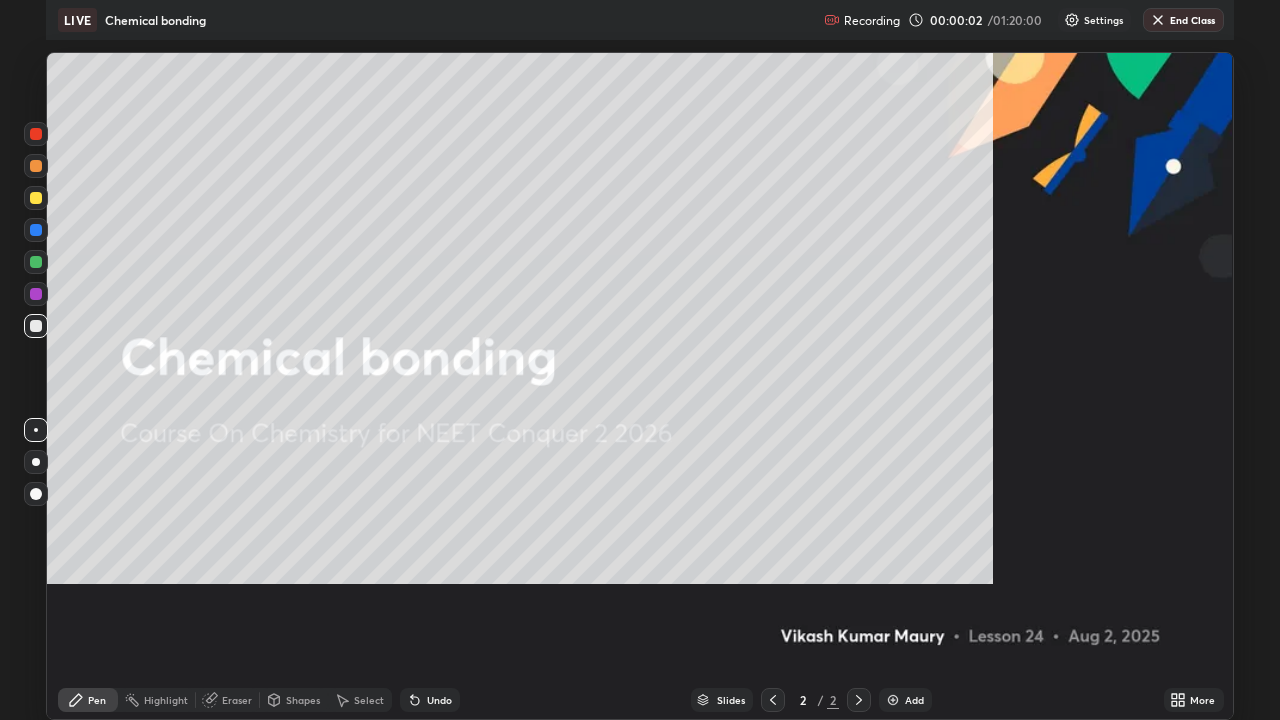 scroll, scrollTop: 99280, scrollLeft: 98720, axis: both 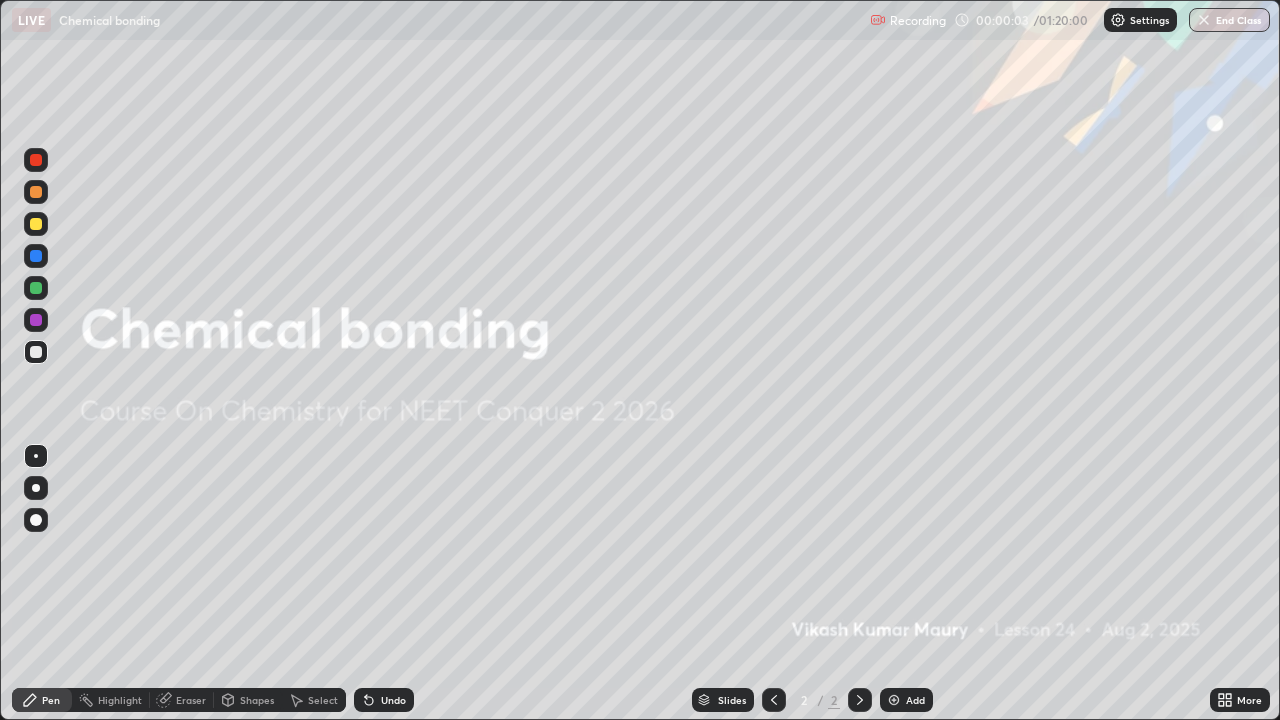 click on "Add" at bounding box center [906, 700] 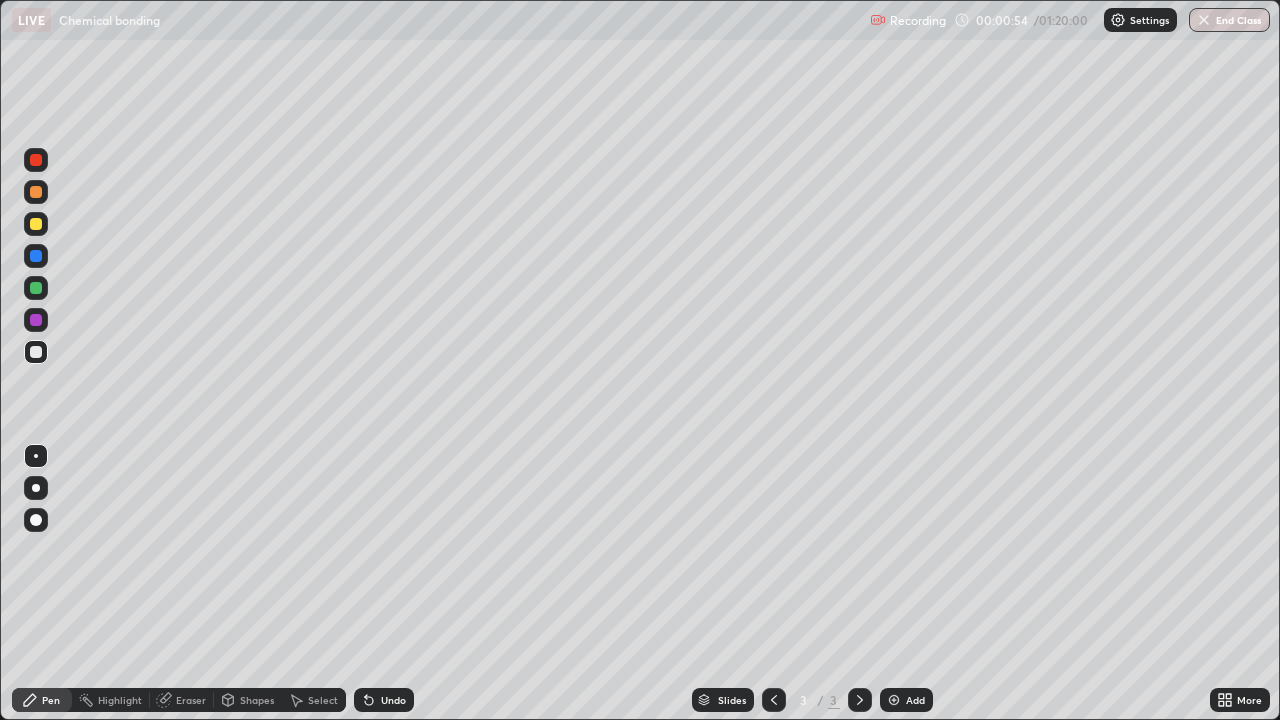 click on "Eraser" at bounding box center [191, 700] 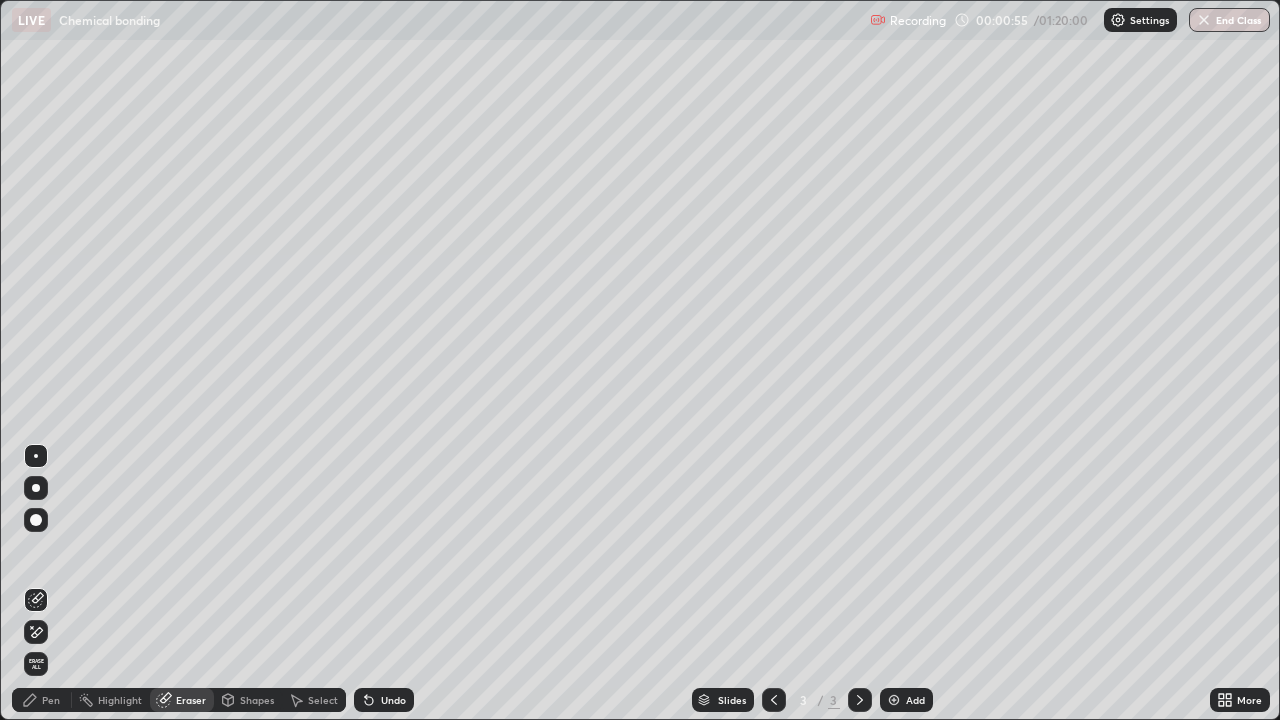 click 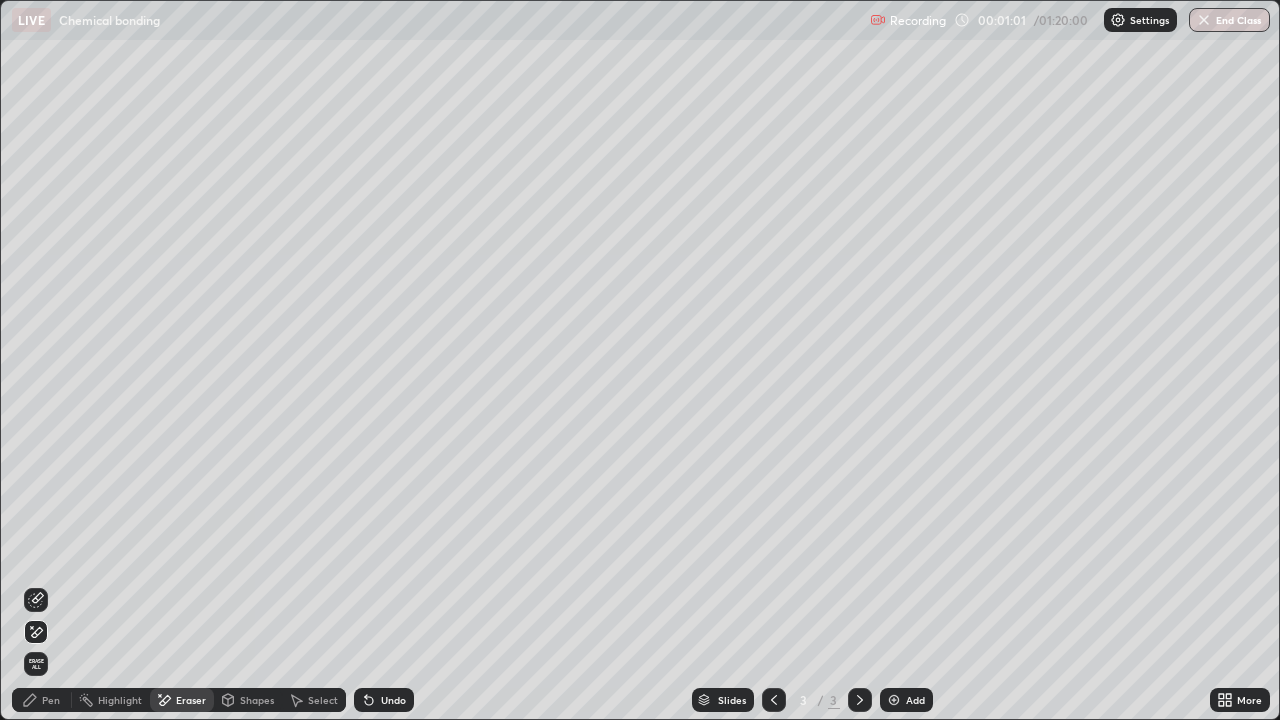 click on "Pen" at bounding box center [42, 700] 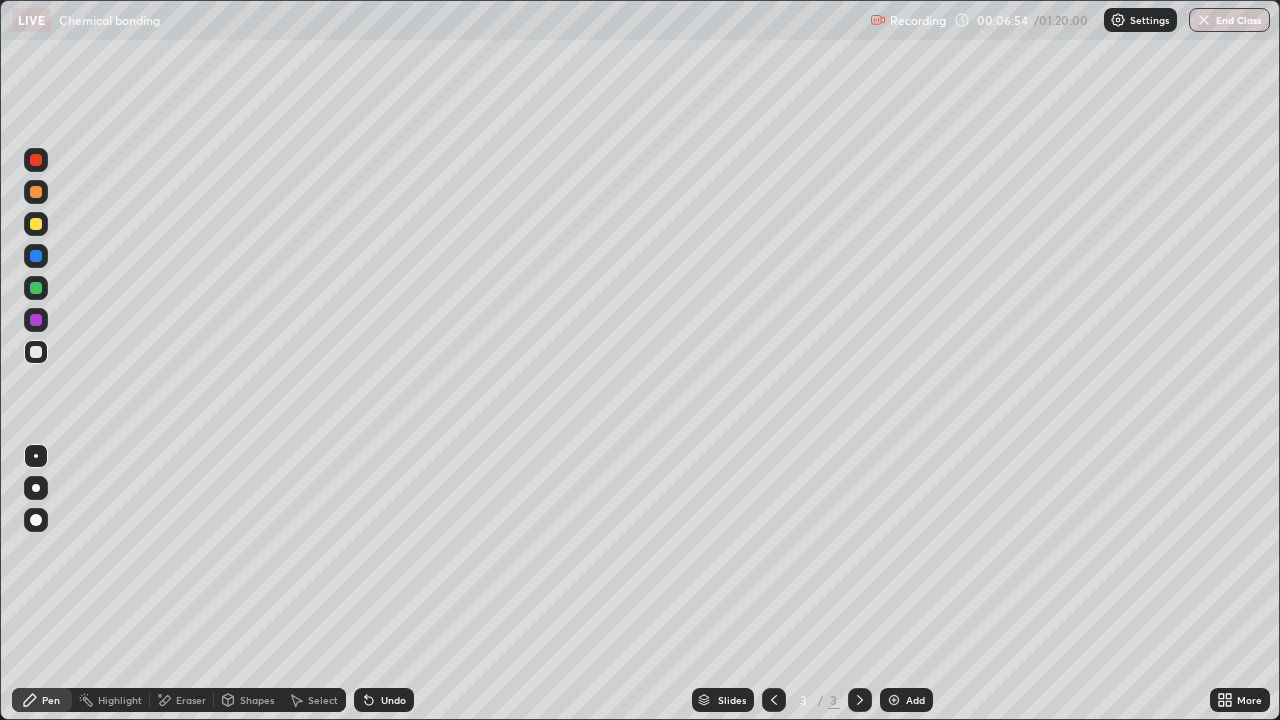 click on "Add" at bounding box center [915, 700] 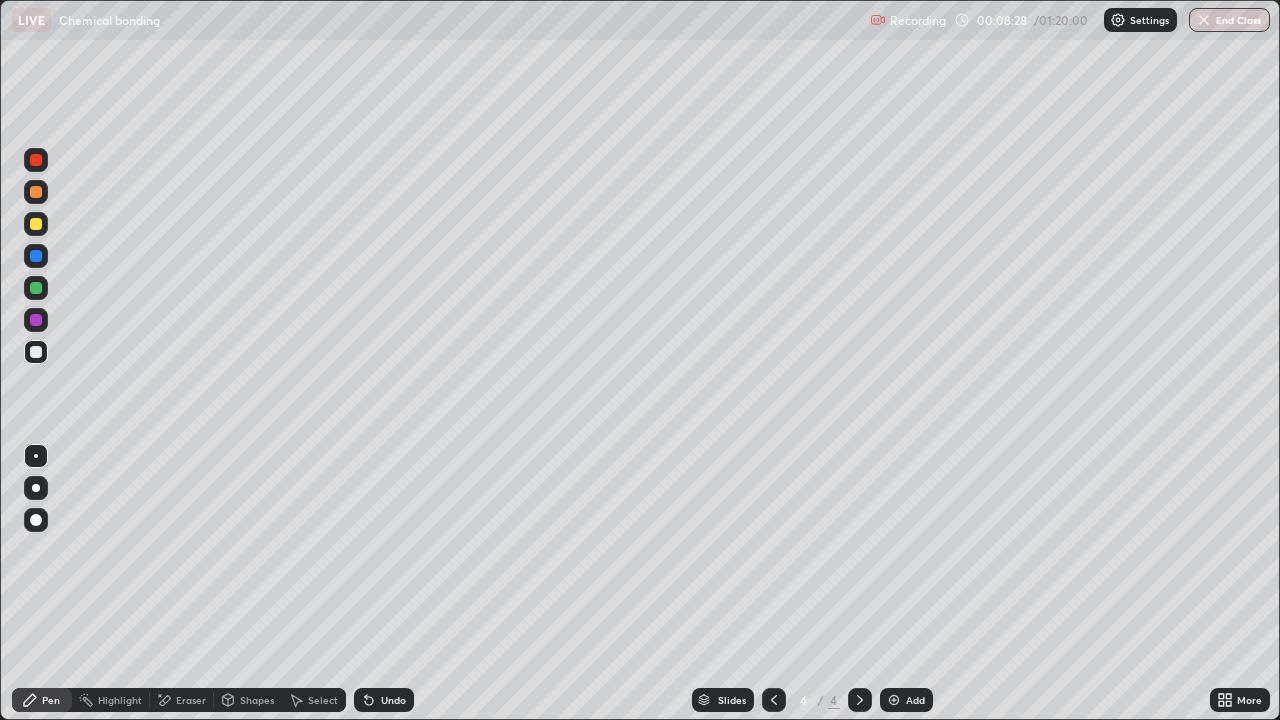 click on "Add" at bounding box center (906, 700) 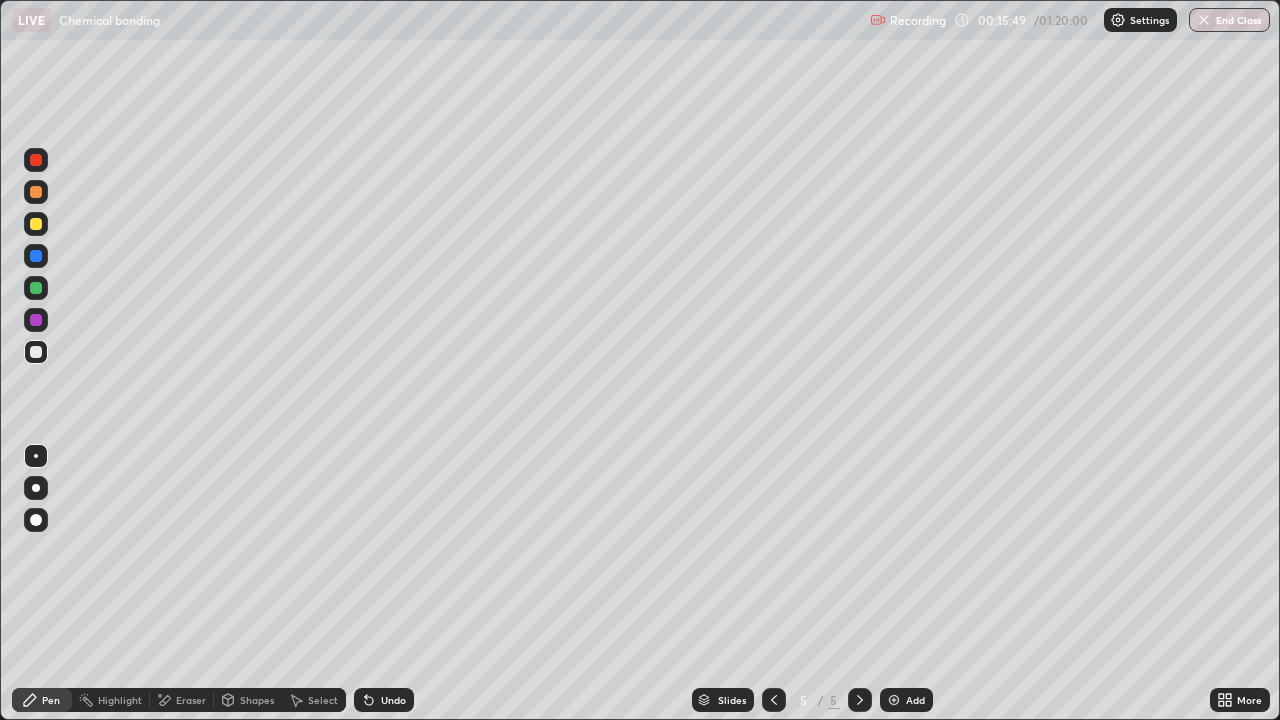 click at bounding box center (894, 700) 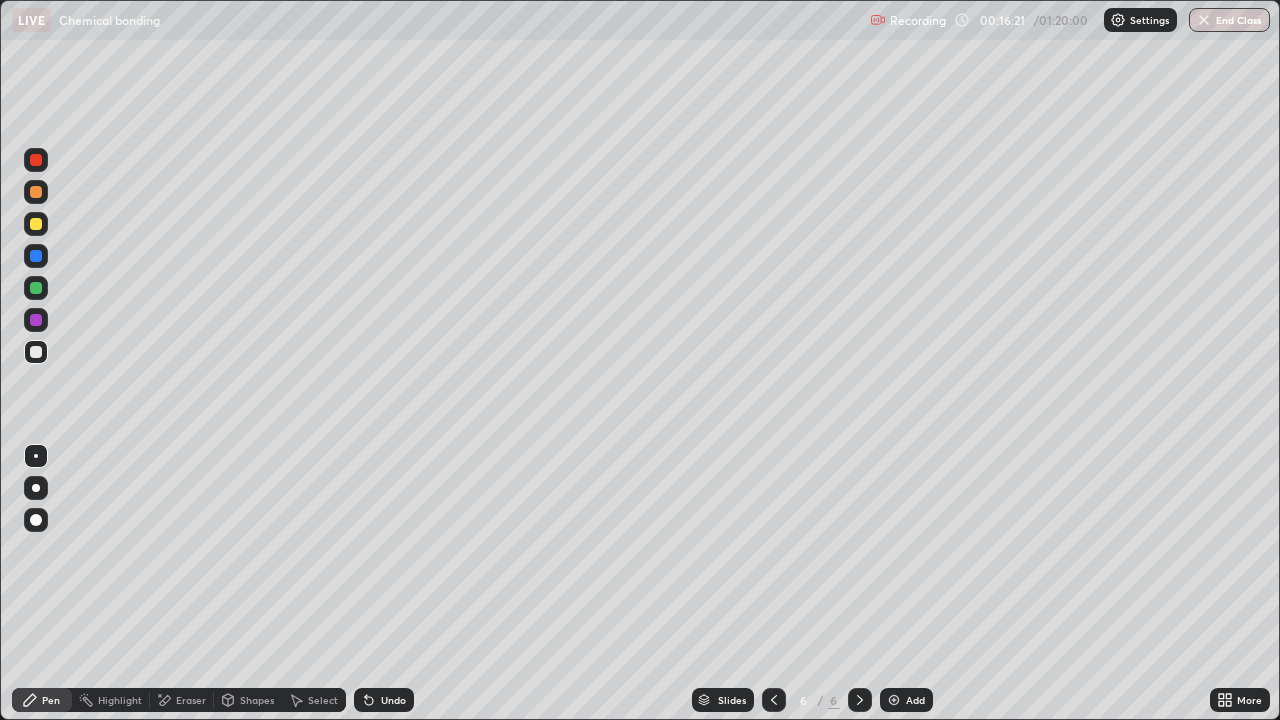 click on "Eraser" at bounding box center (191, 700) 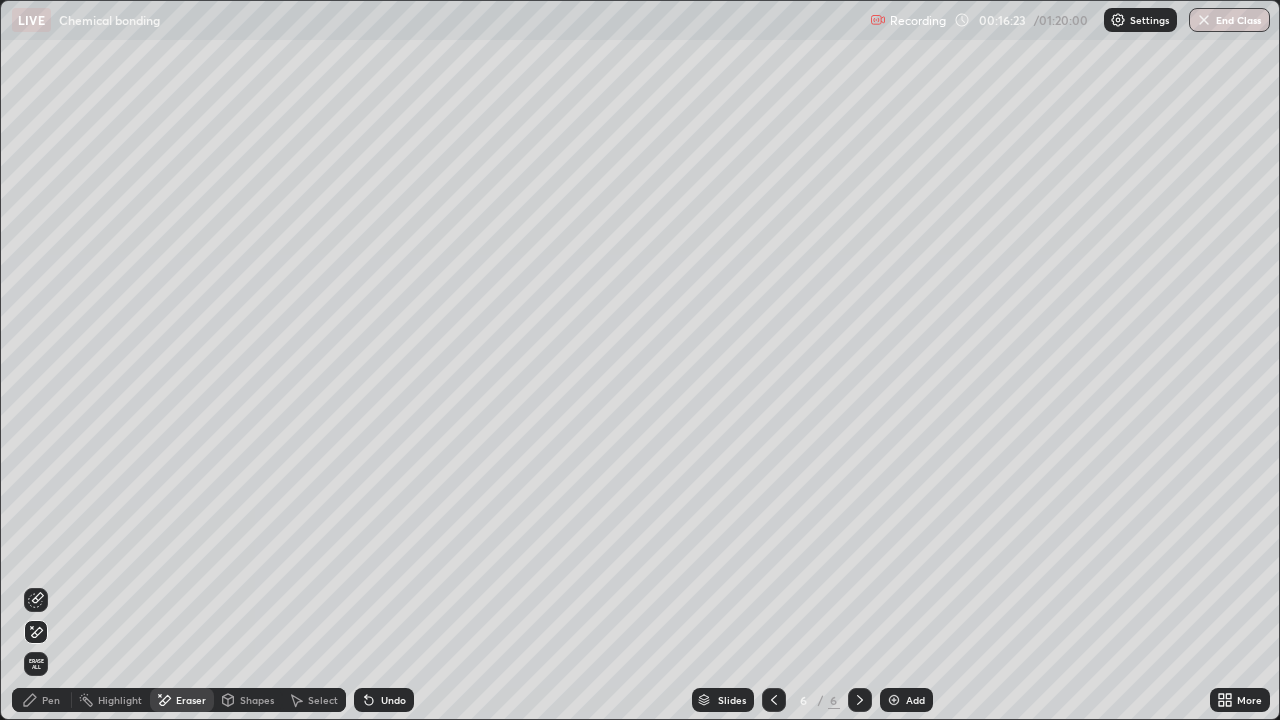 click on "Pen" at bounding box center [51, 700] 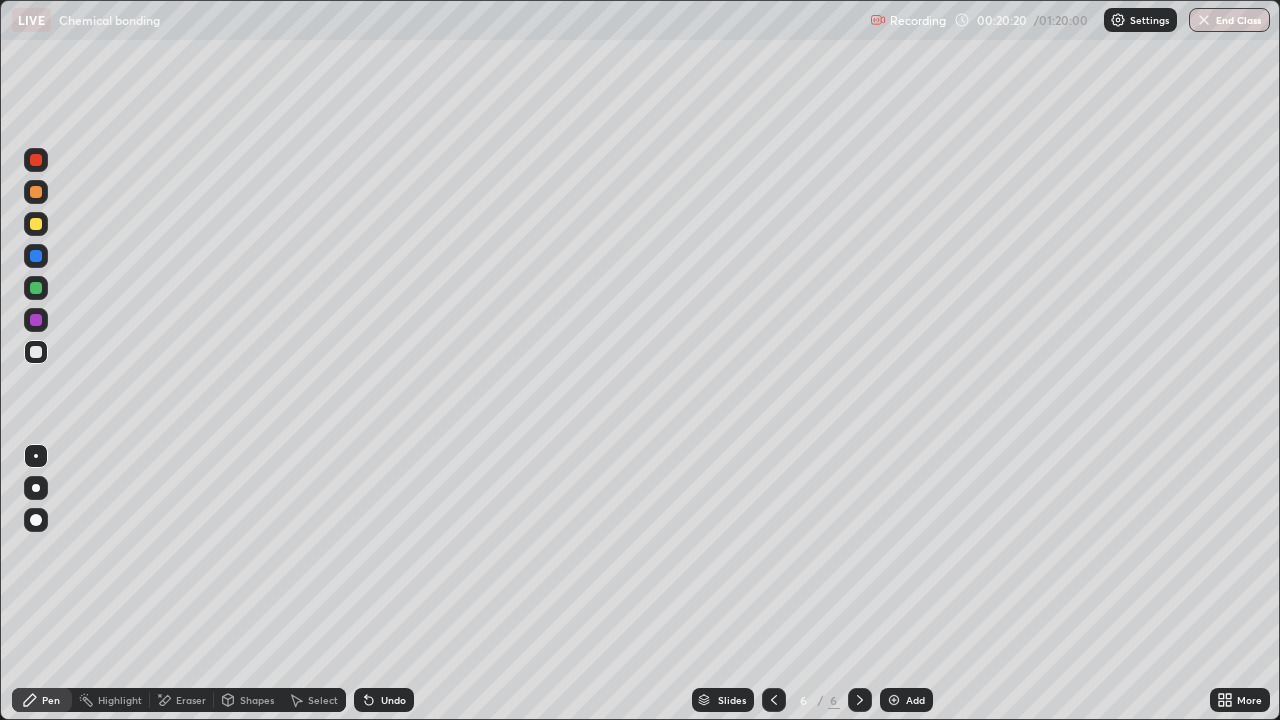 click at bounding box center (894, 700) 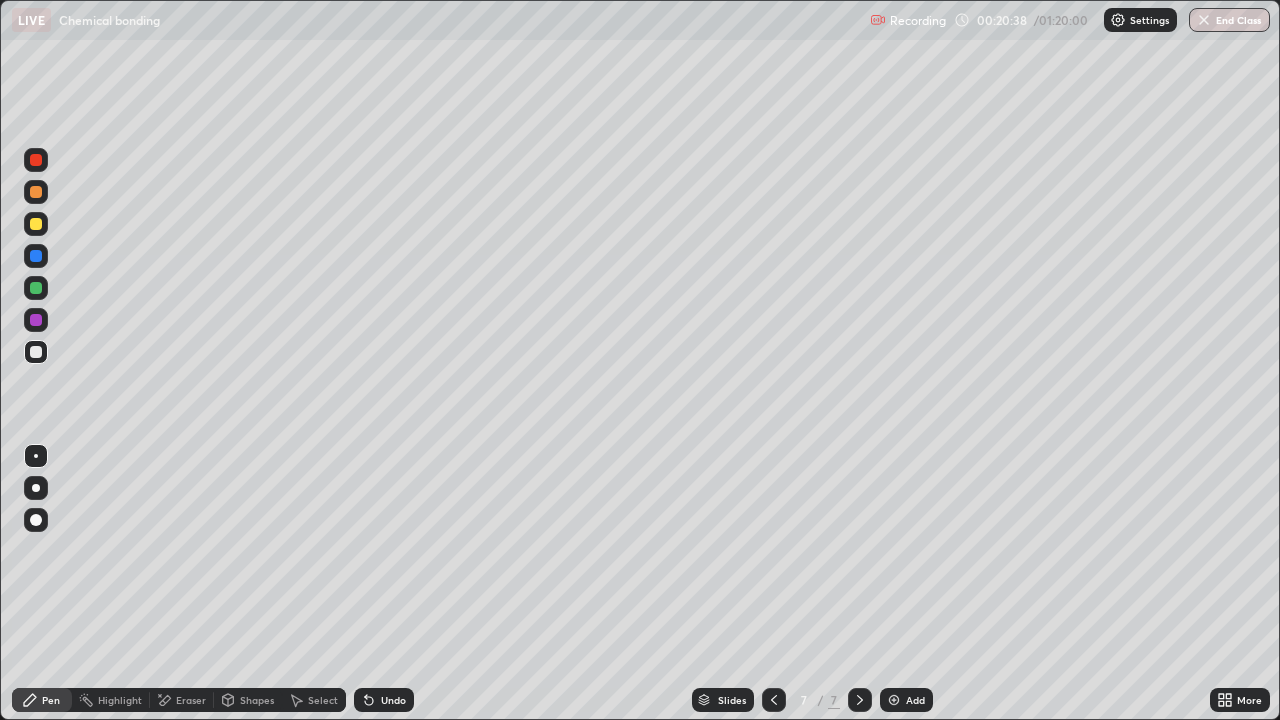 click 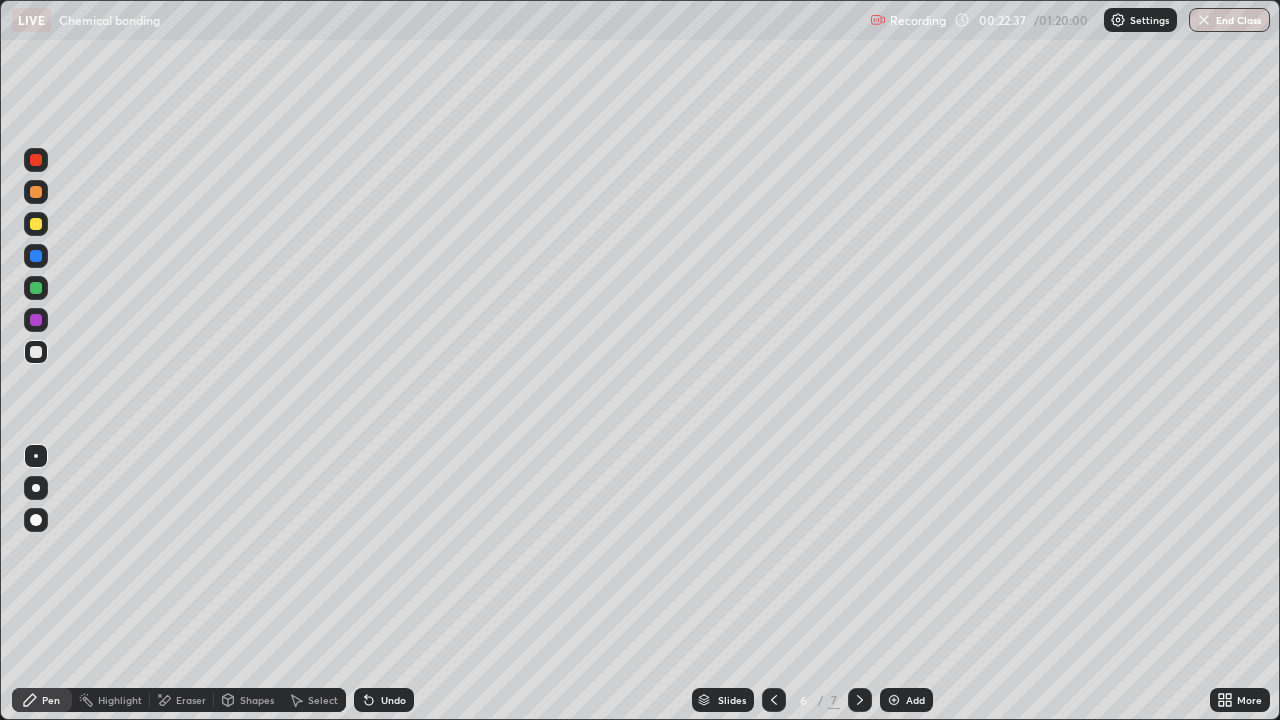 click 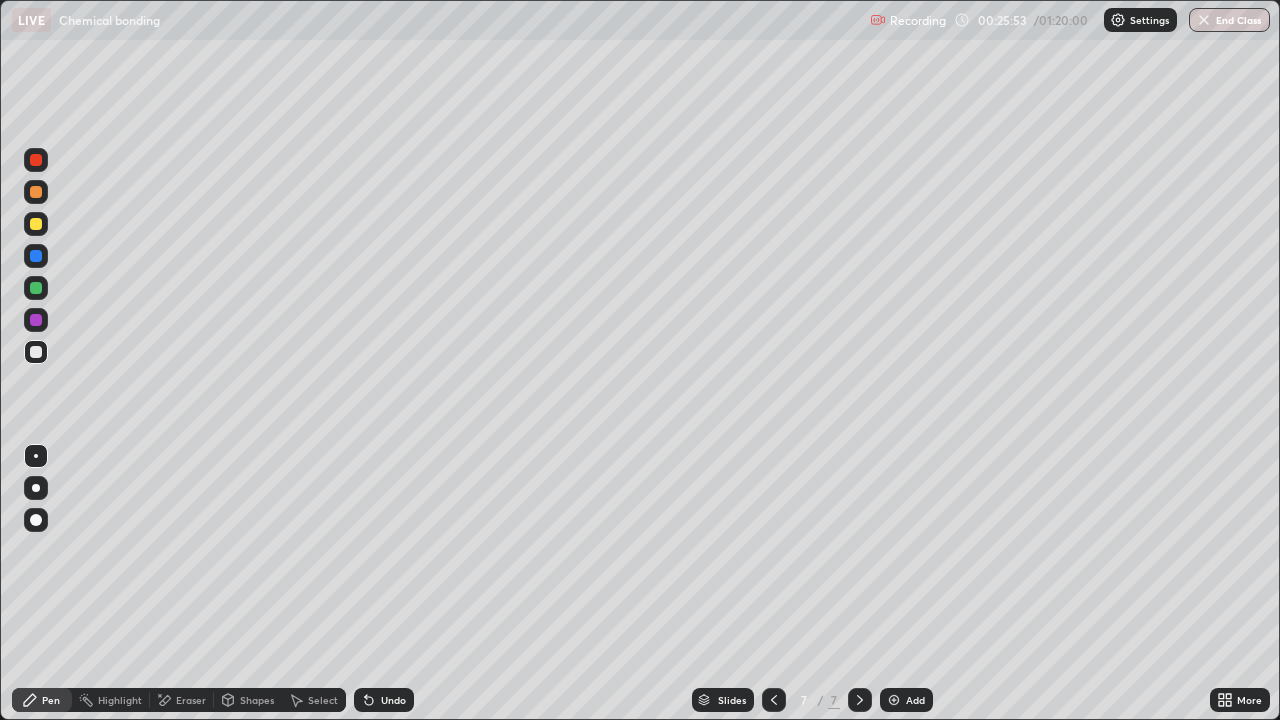 click on "Eraser" at bounding box center [191, 700] 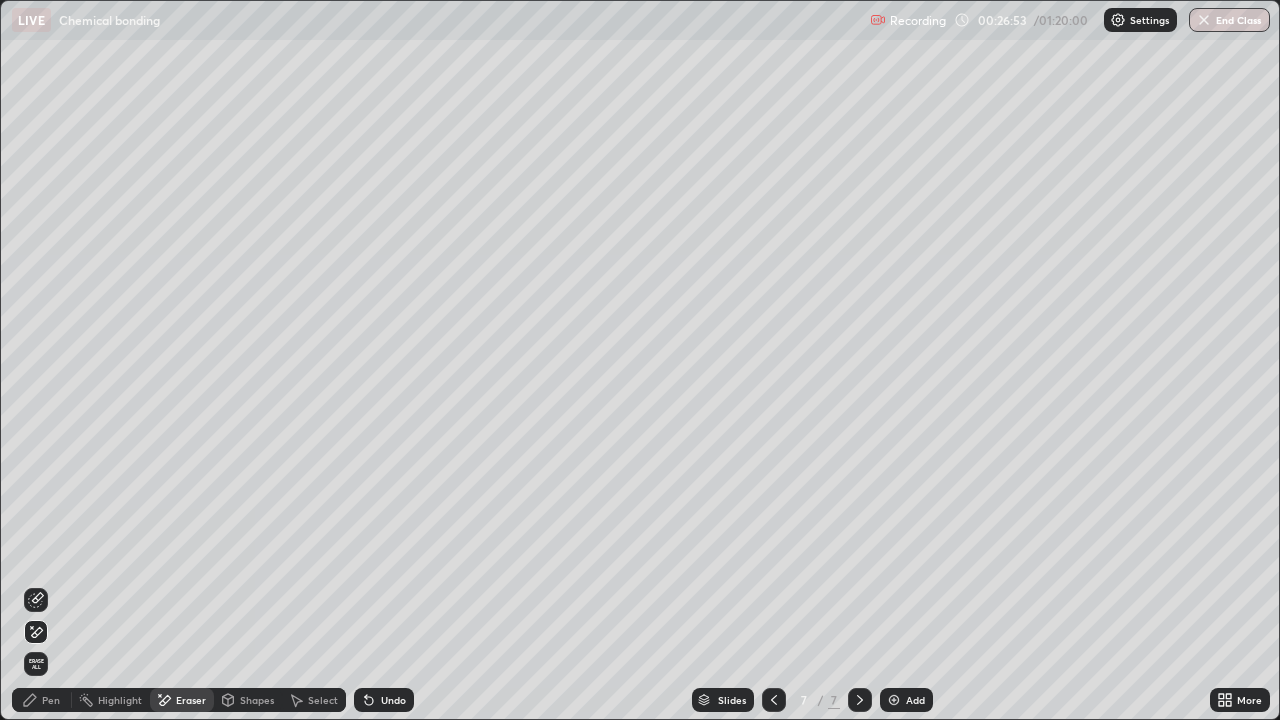 click on "Add" at bounding box center (906, 700) 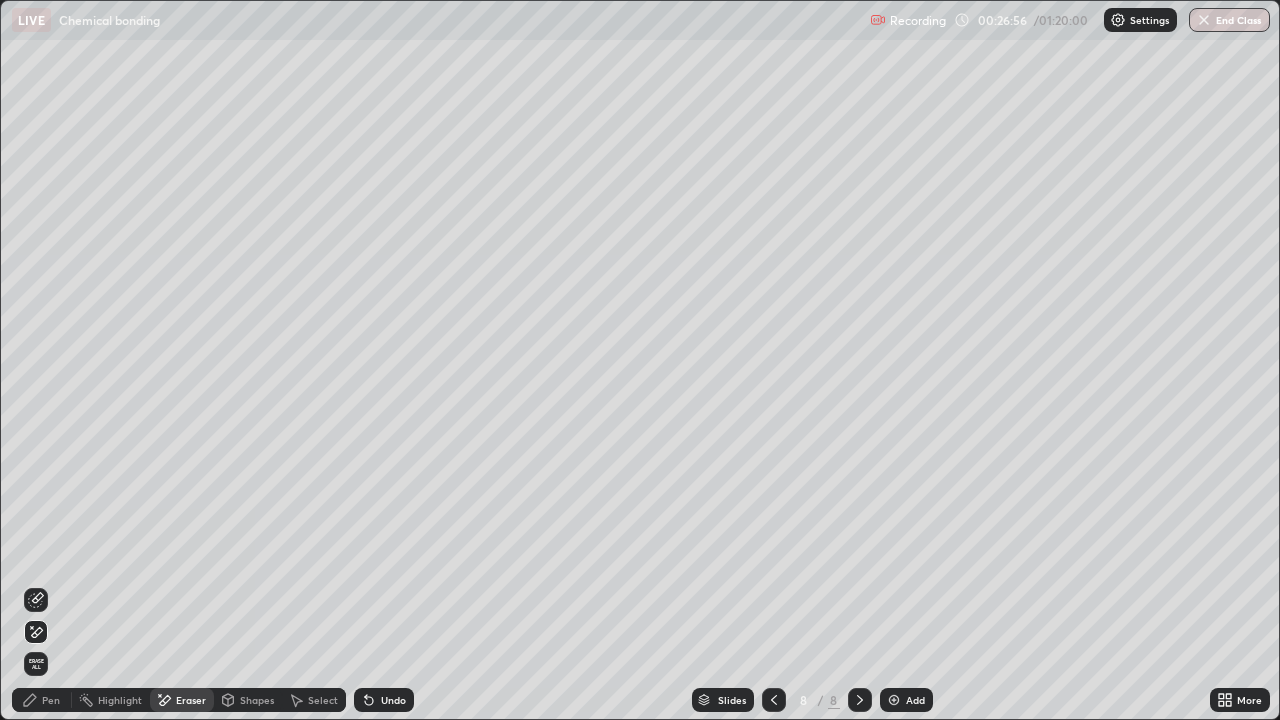 click on "Pen" at bounding box center (51, 700) 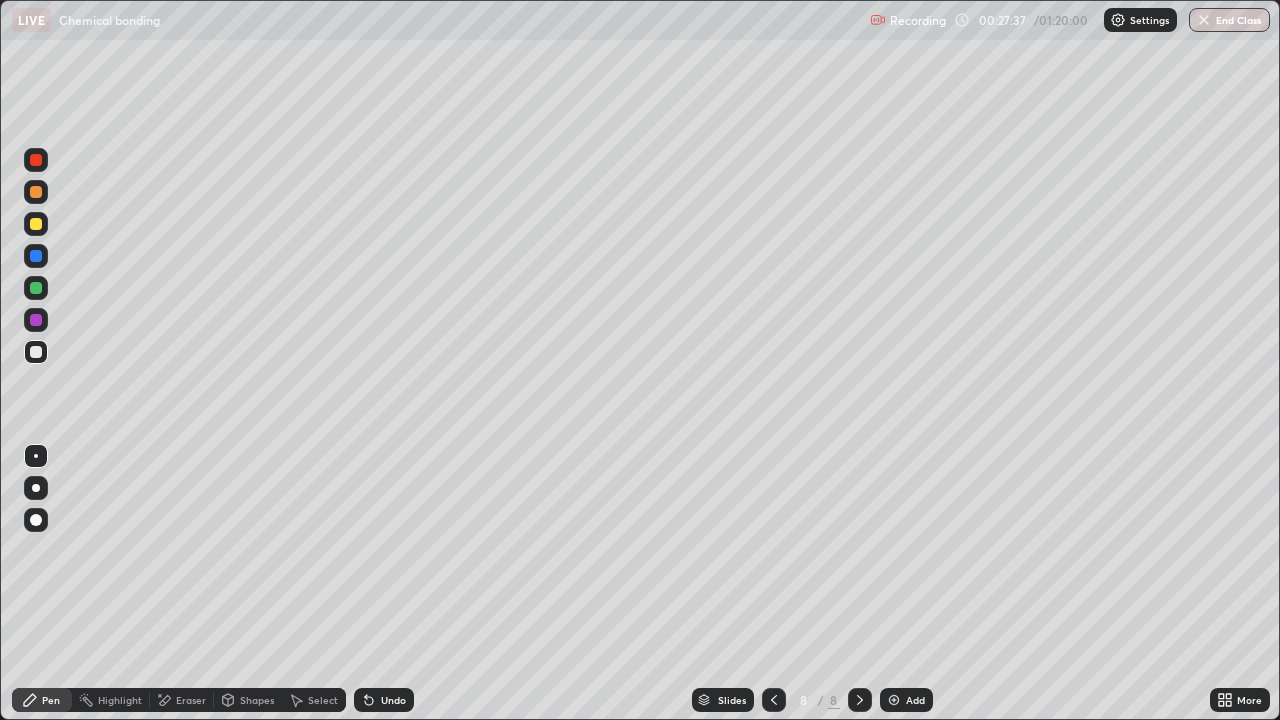 click on "Eraser" at bounding box center (191, 700) 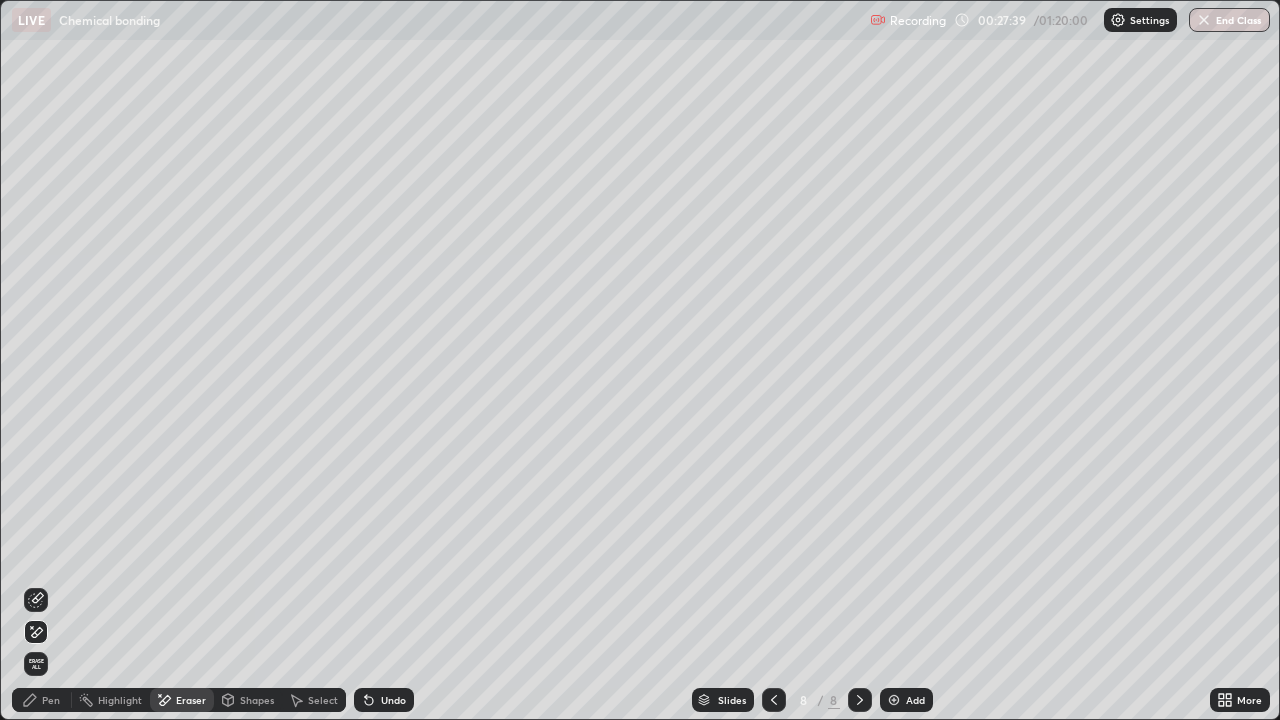 click on "Pen" at bounding box center (51, 700) 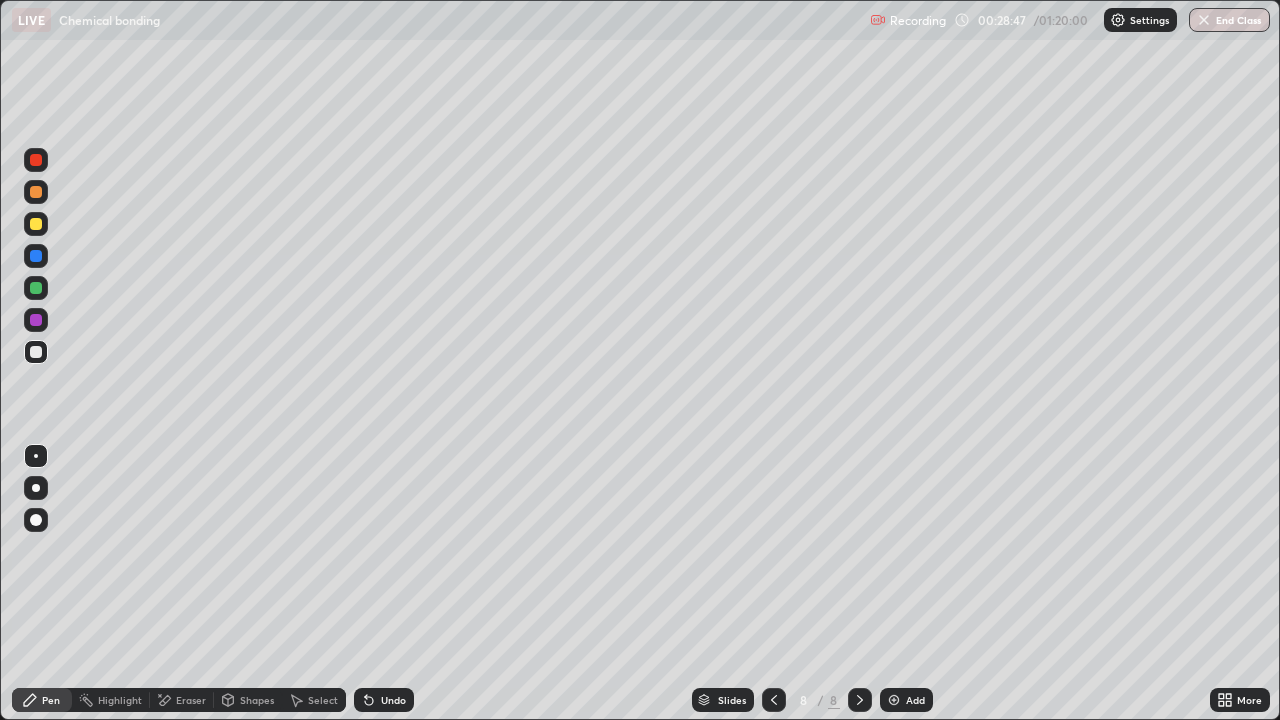 click 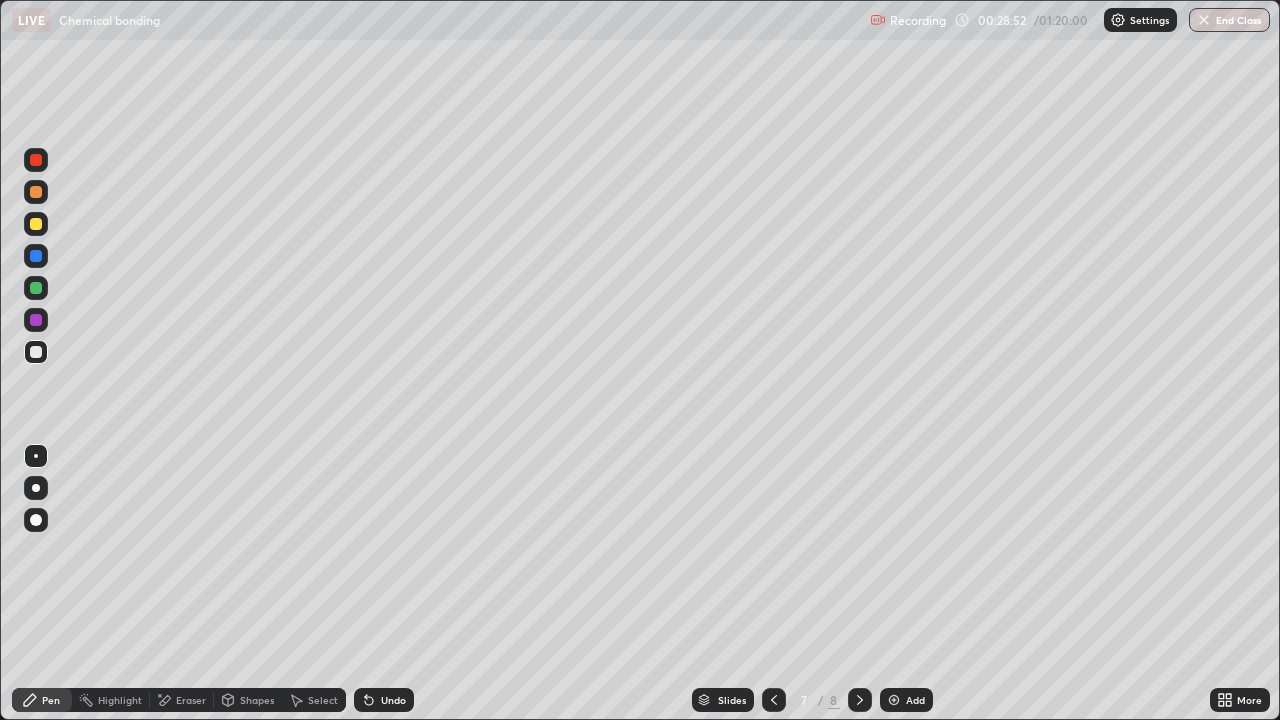 click 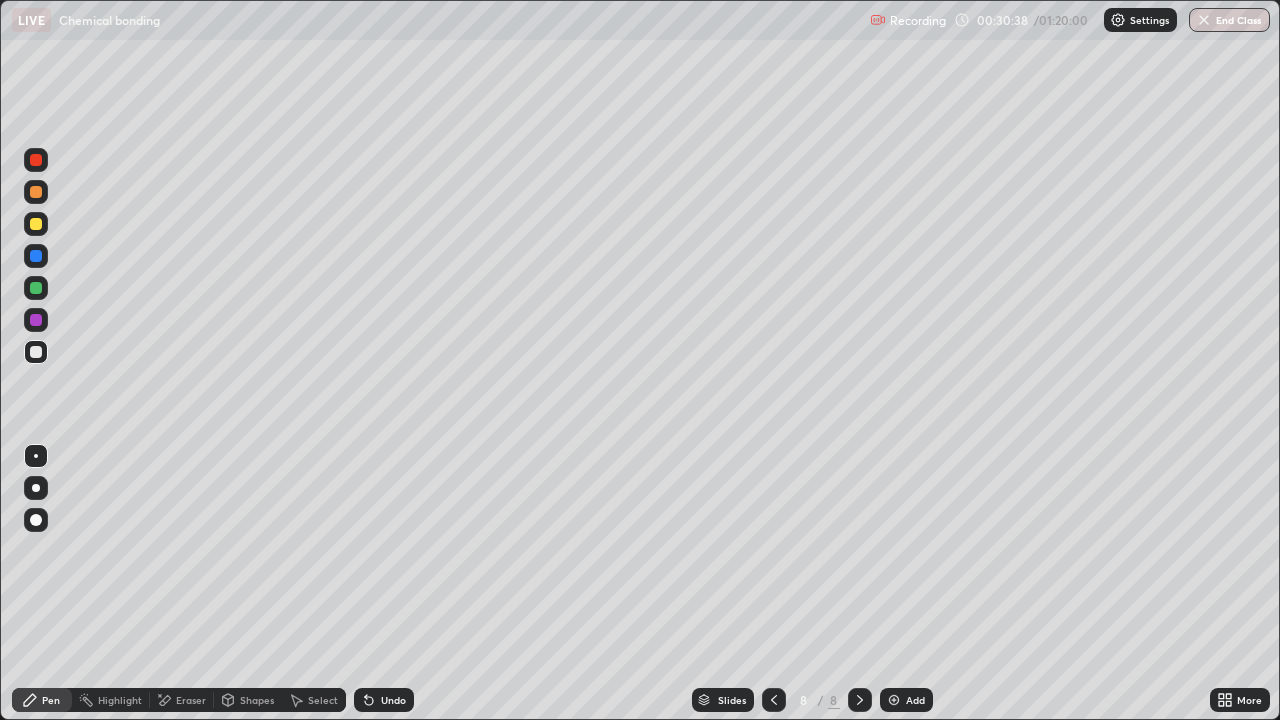 click 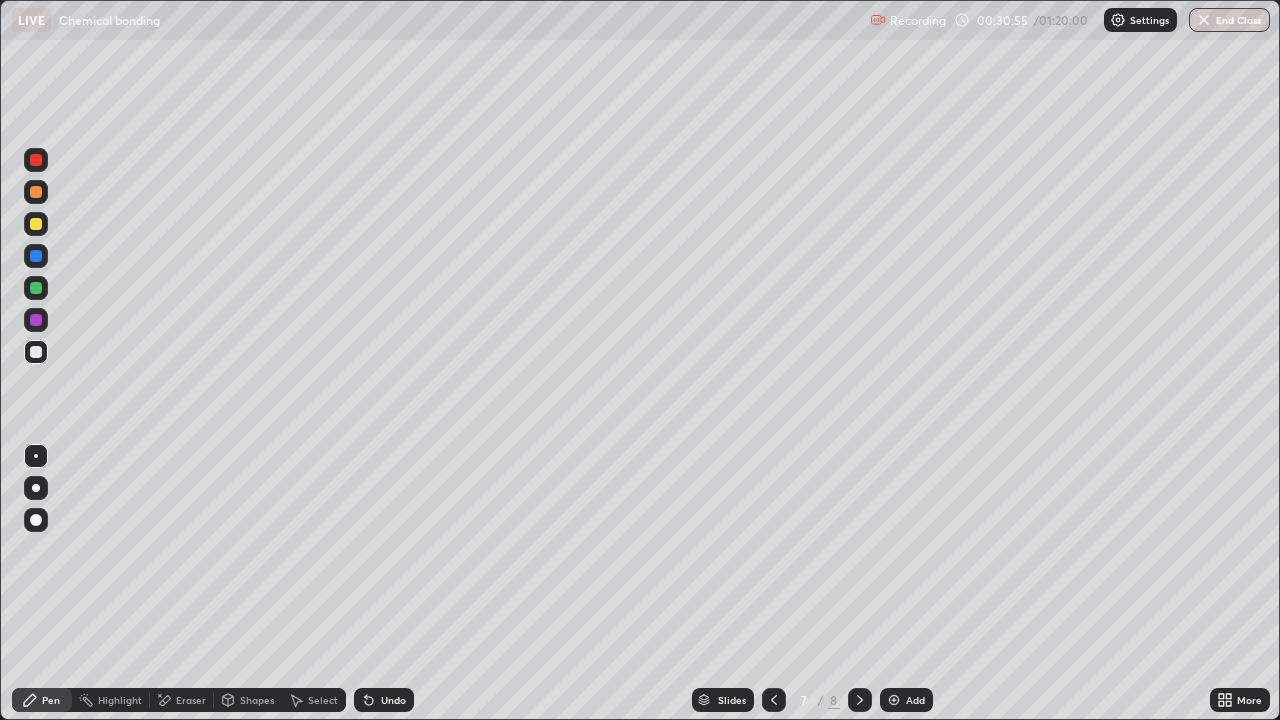 click 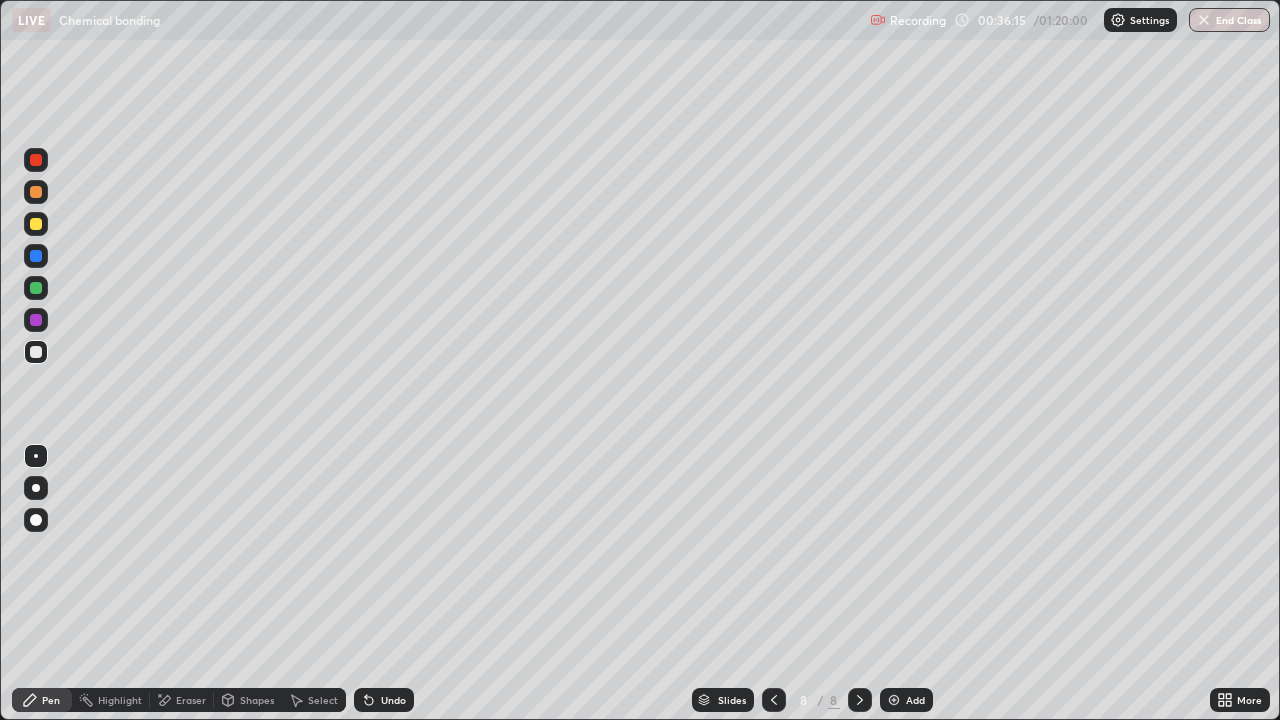 click on "Add" at bounding box center [915, 700] 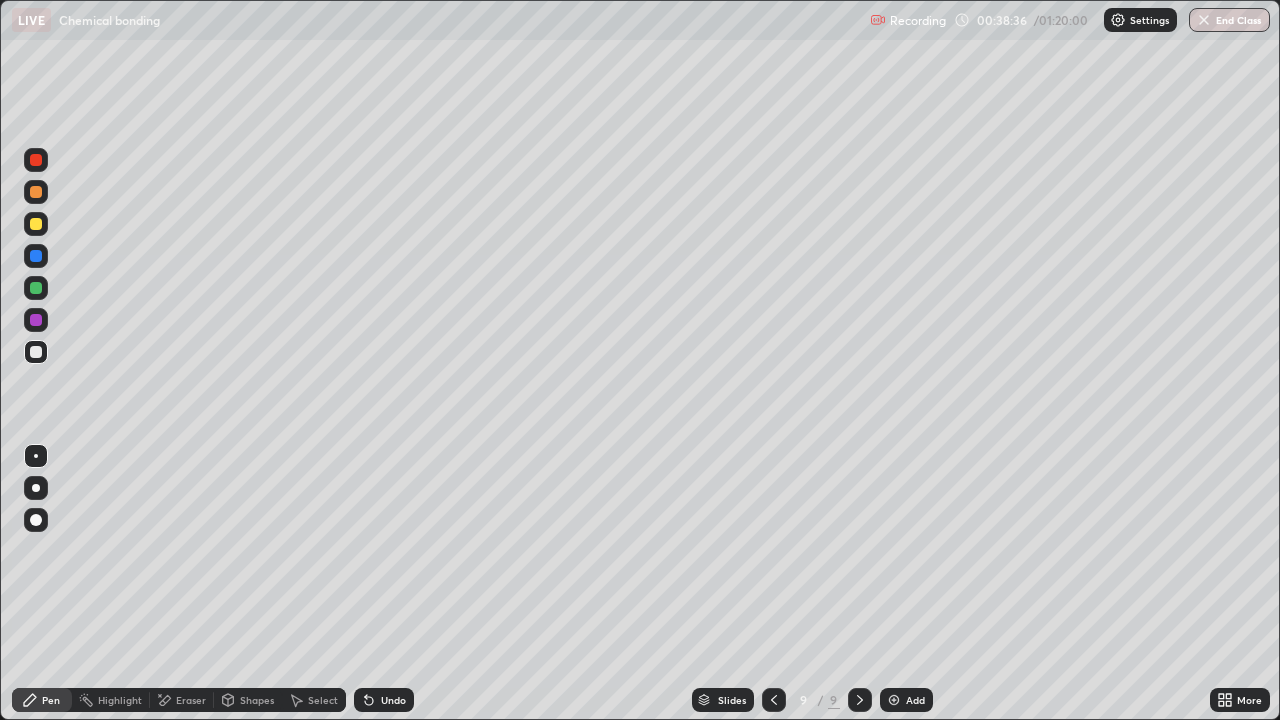 click on "Add" at bounding box center (915, 700) 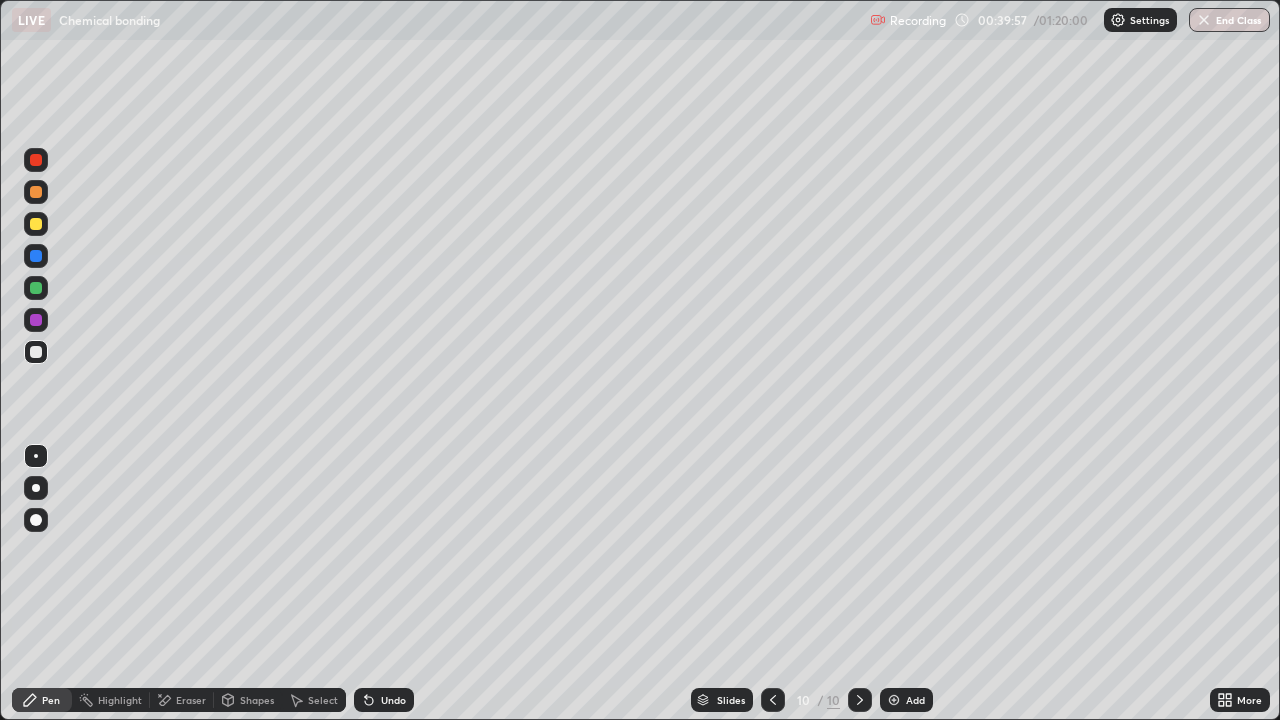 click 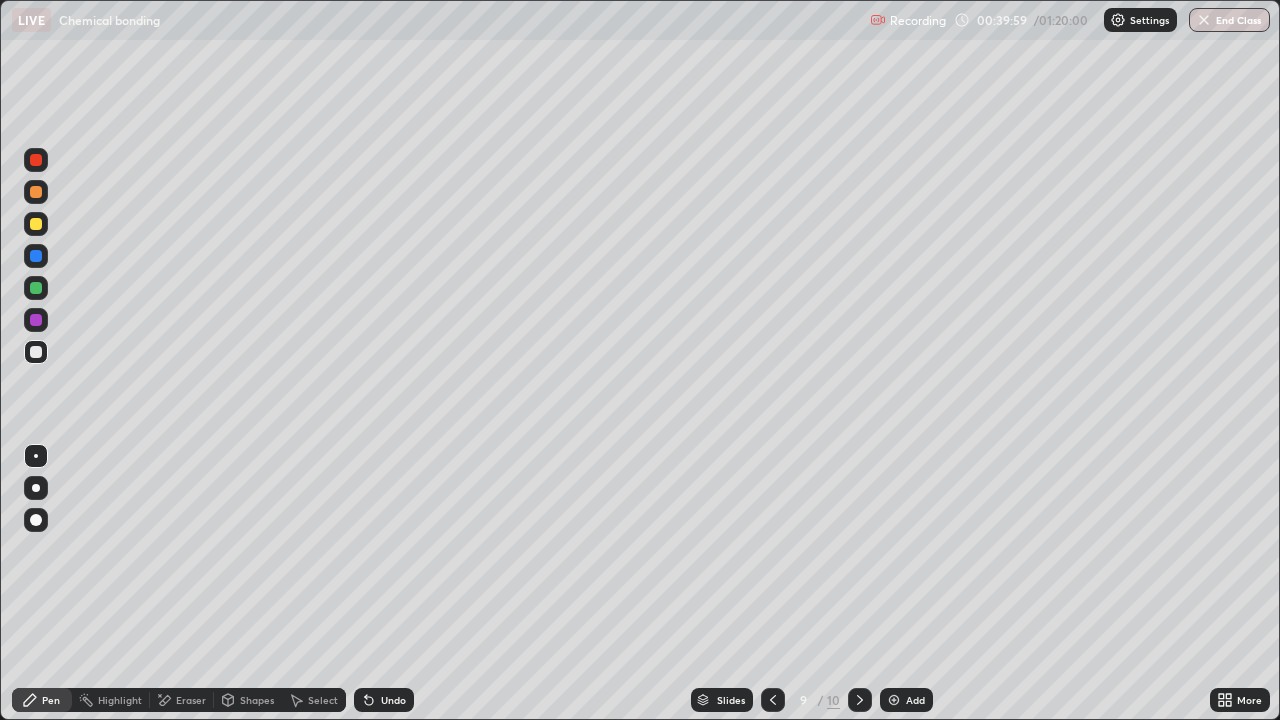 click 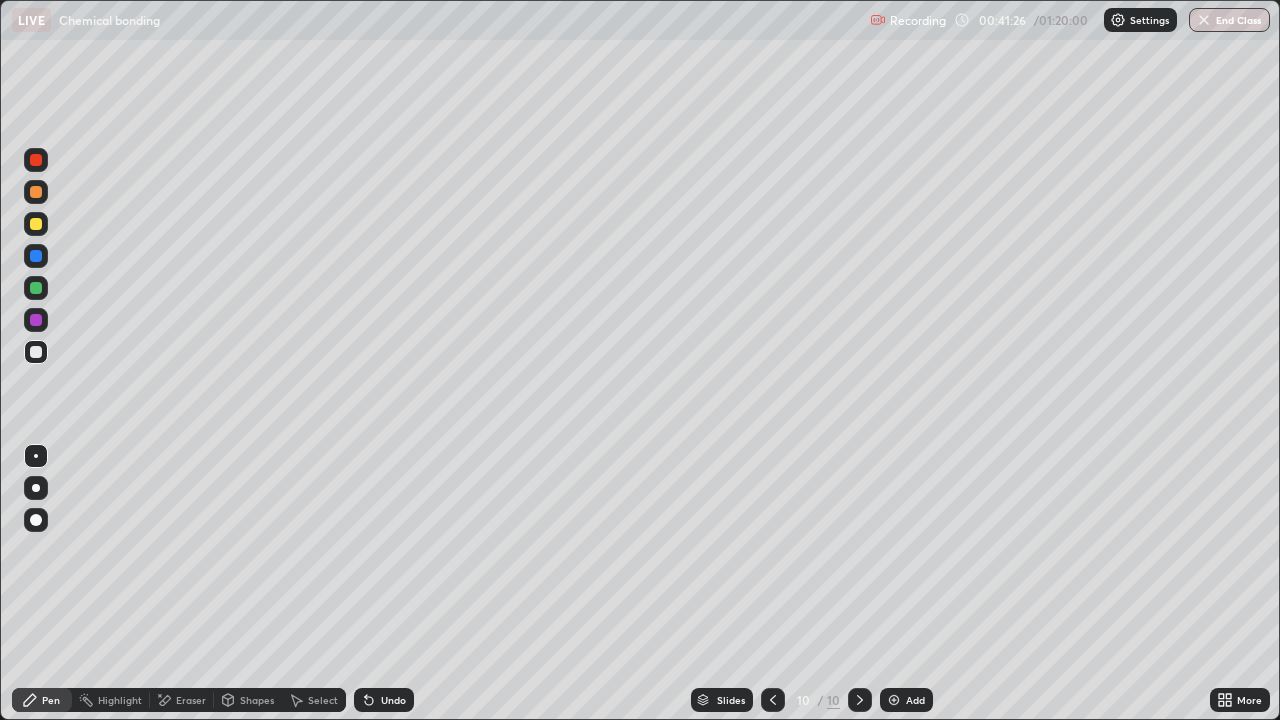 click 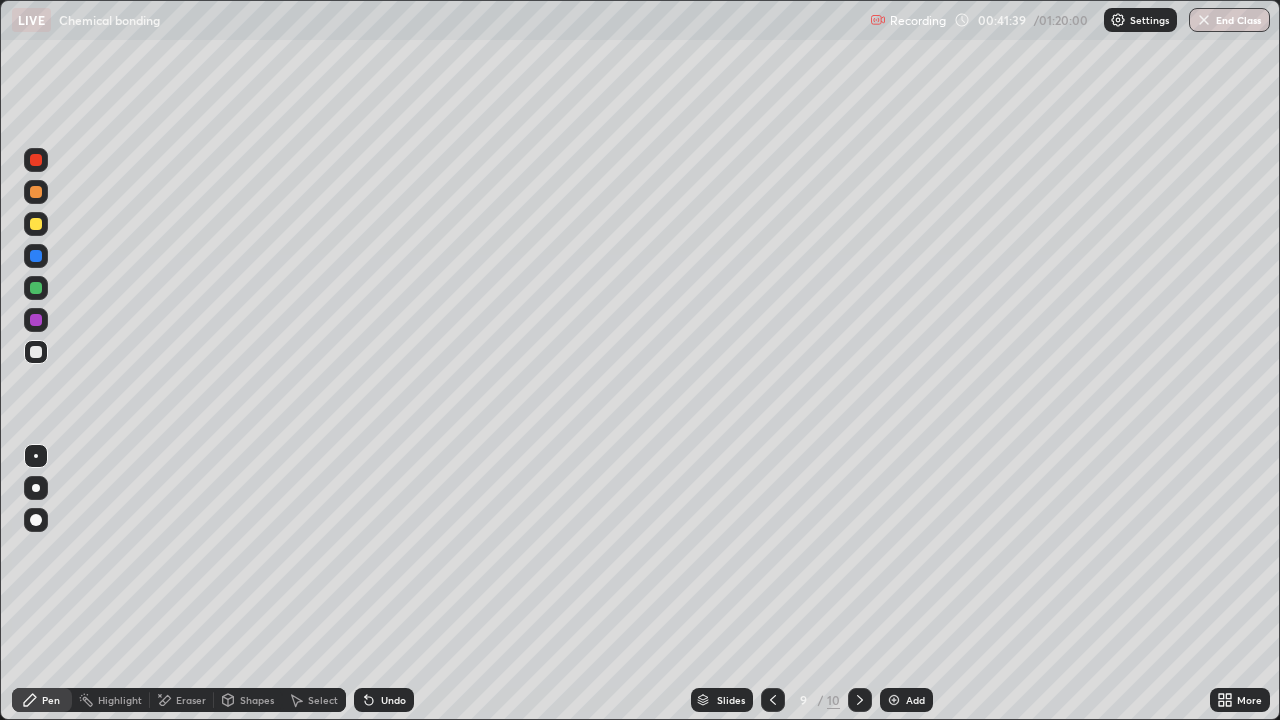 click 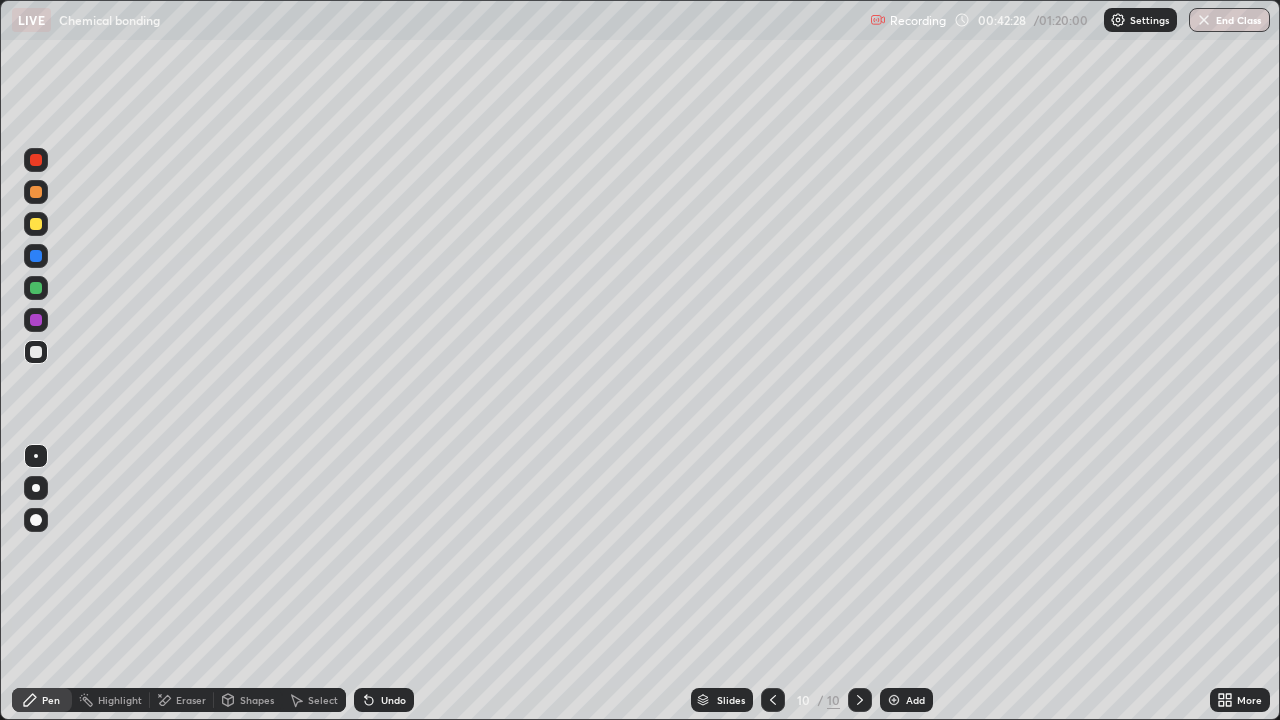 click 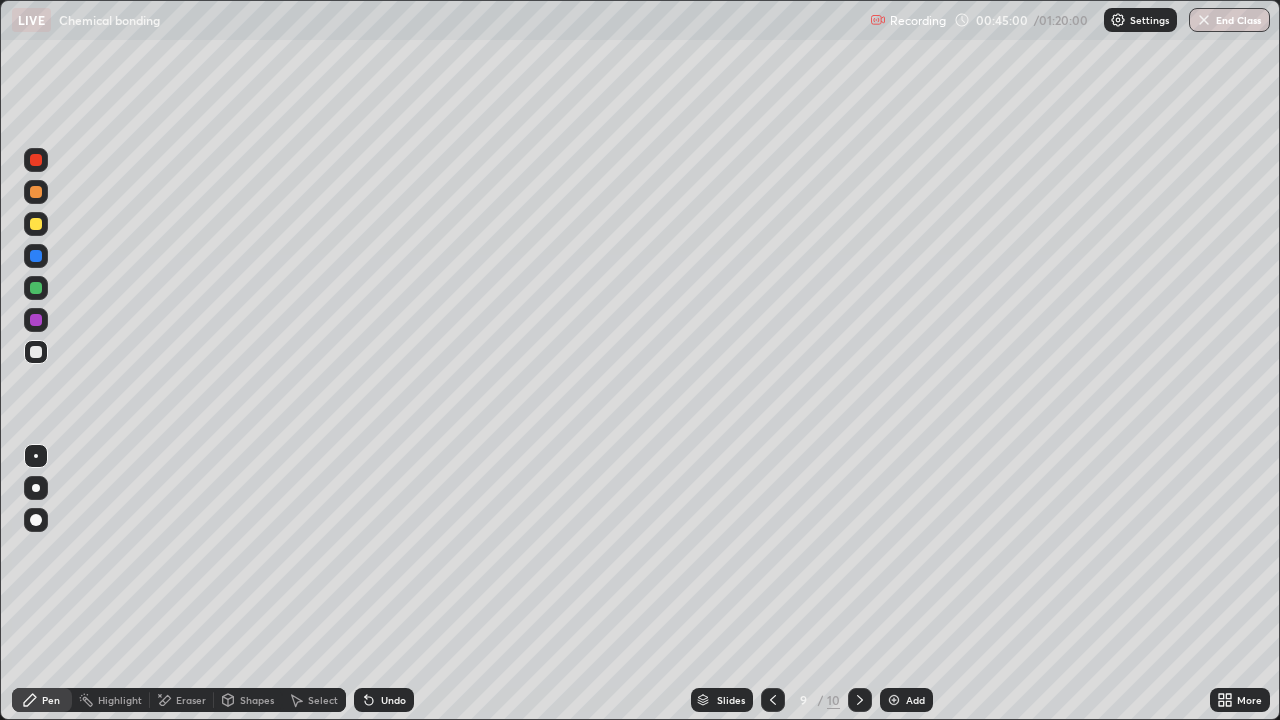 click 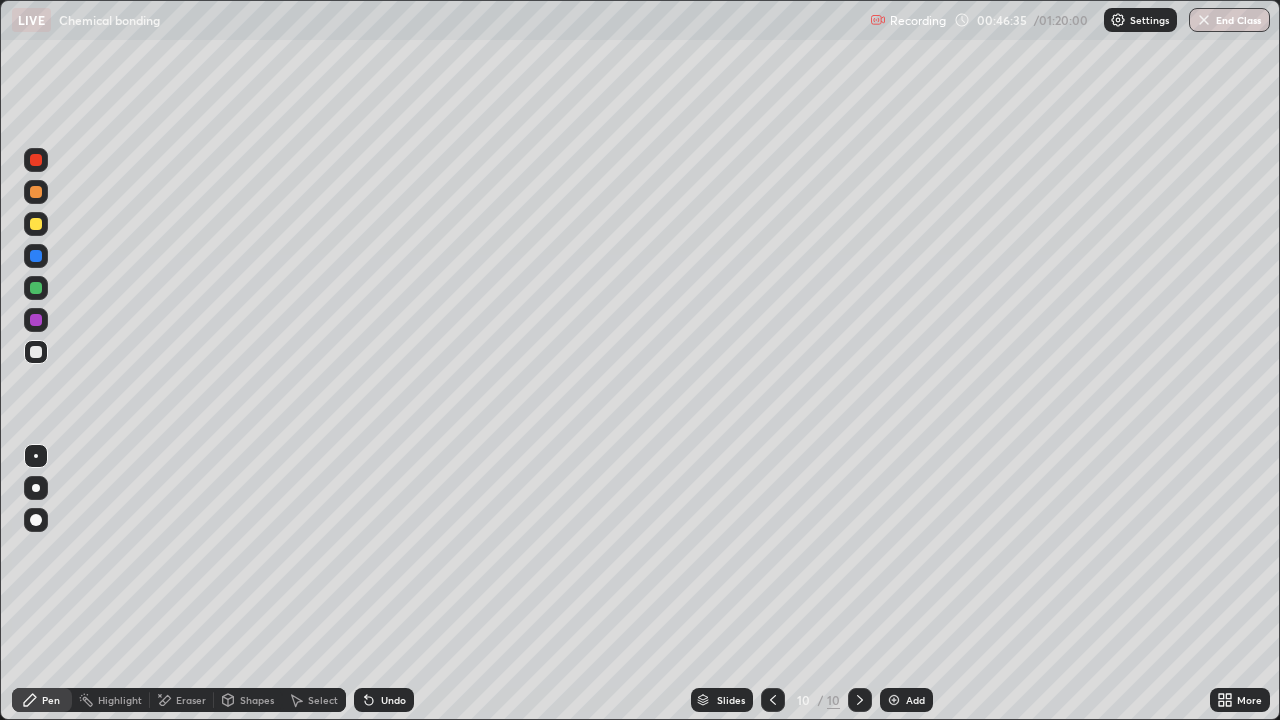 click on "More" at bounding box center [1249, 700] 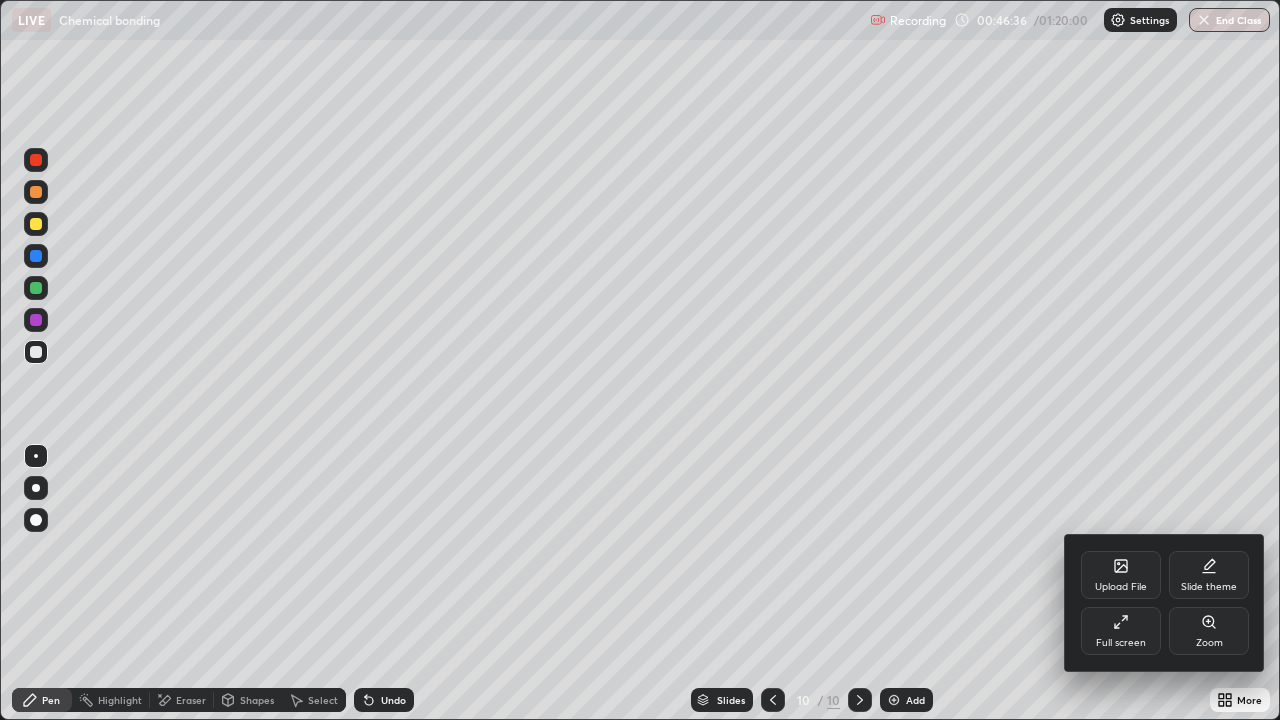 click on "Full screen" at bounding box center (1121, 643) 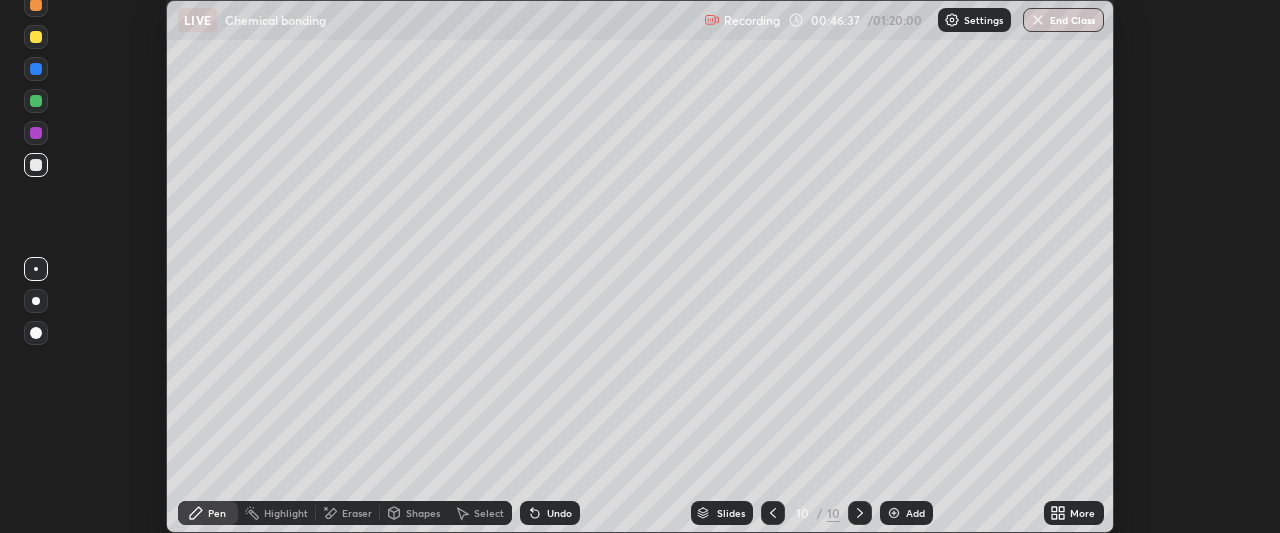 scroll, scrollTop: 533, scrollLeft: 1280, axis: both 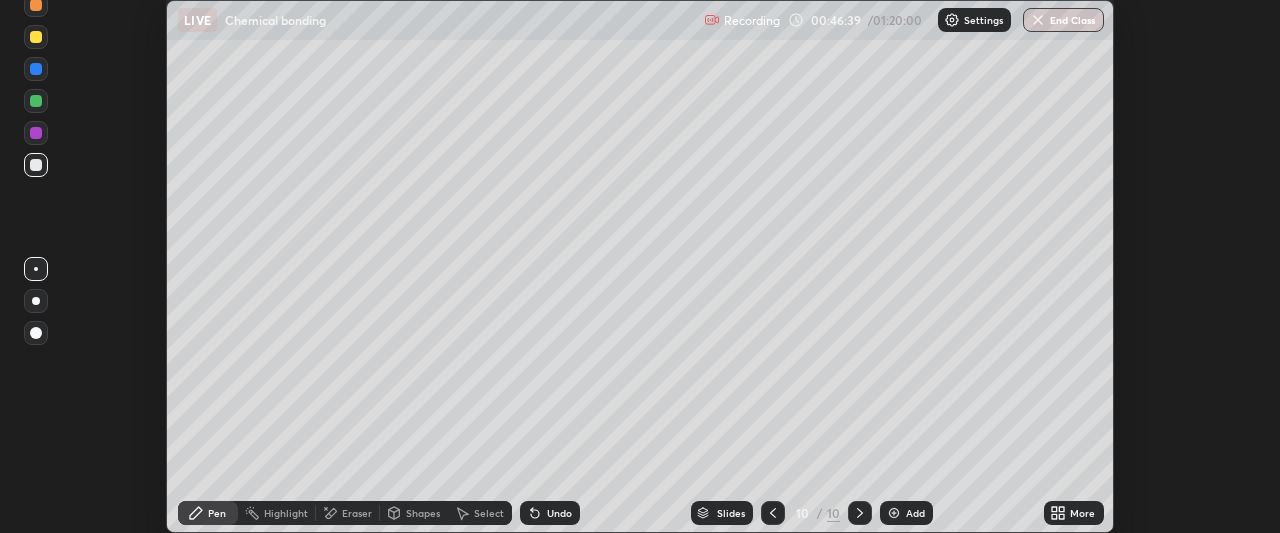 click on "Setting up your live class" at bounding box center [640, 266] 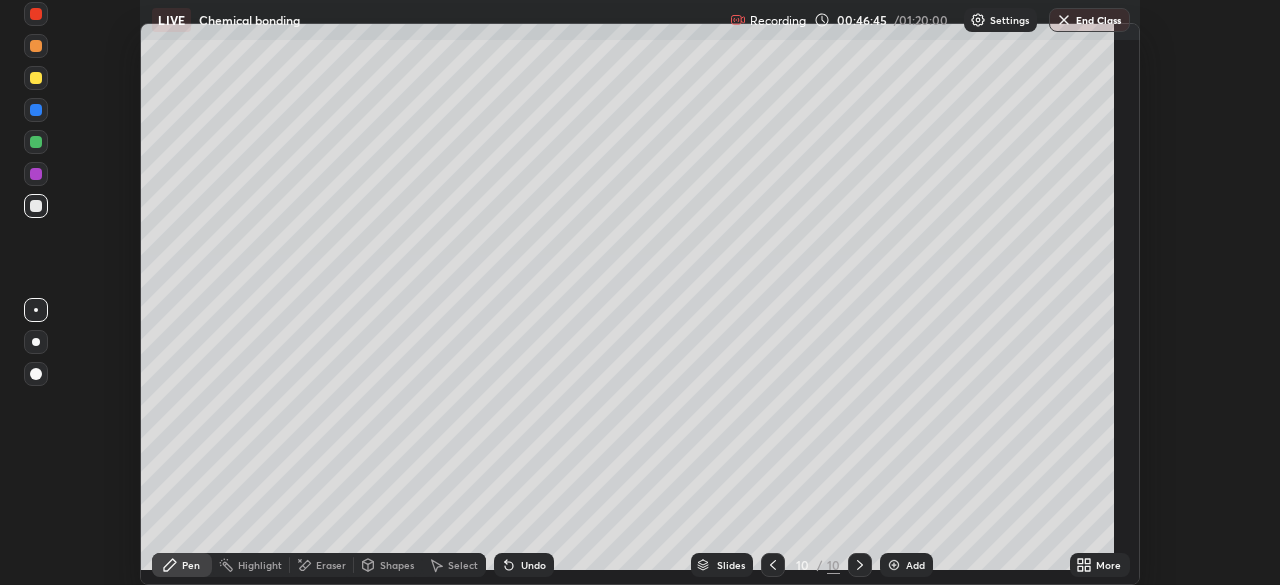 scroll, scrollTop: 99415, scrollLeft: 98720, axis: both 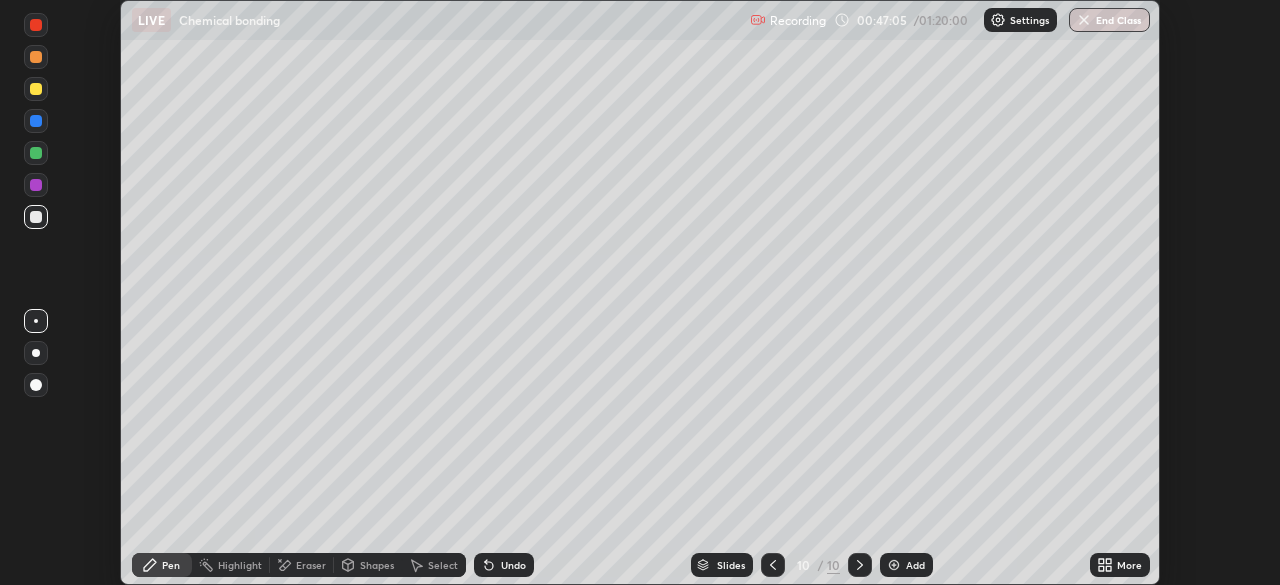 click on "Setting up your live class" at bounding box center (640, 292) 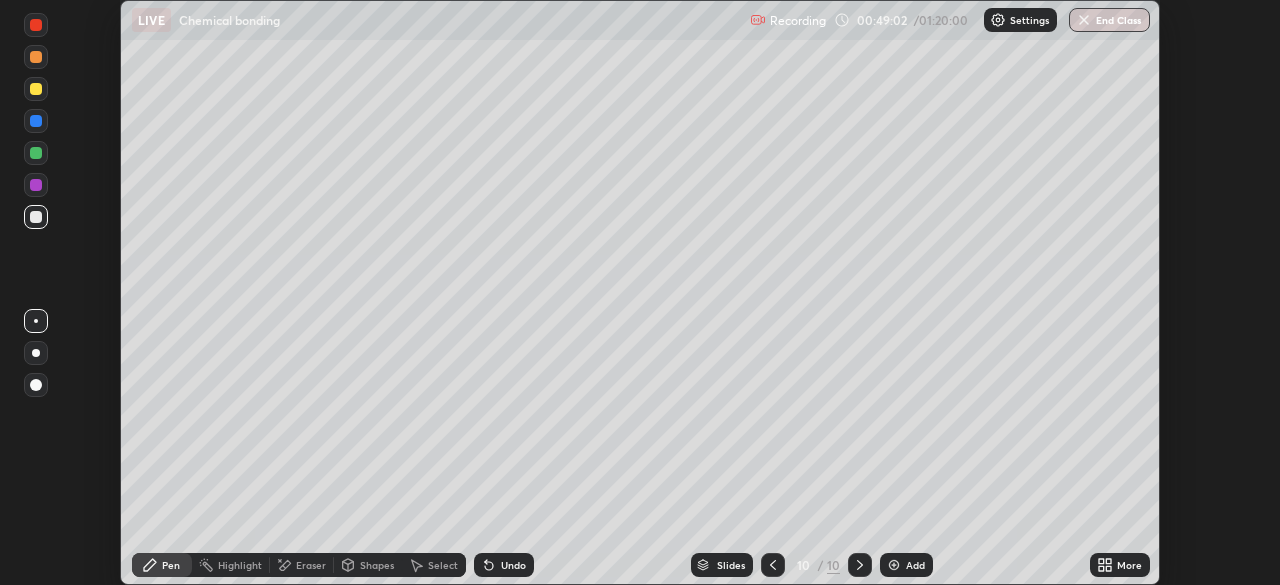 click on "More" at bounding box center [1129, 565] 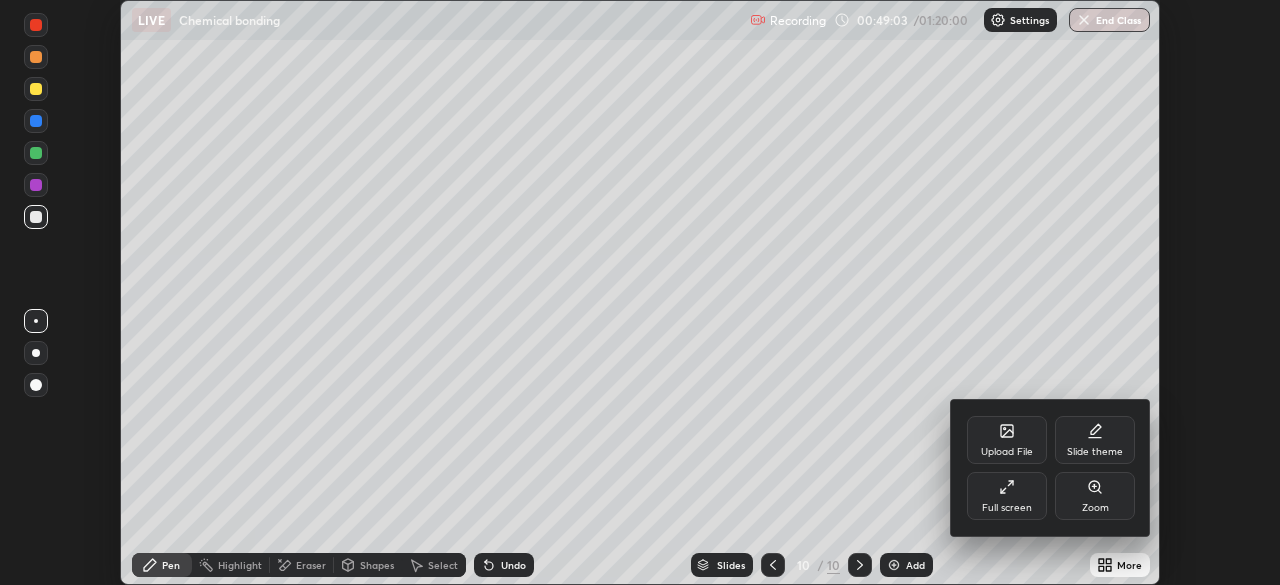 click on "Full screen" at bounding box center [1007, 508] 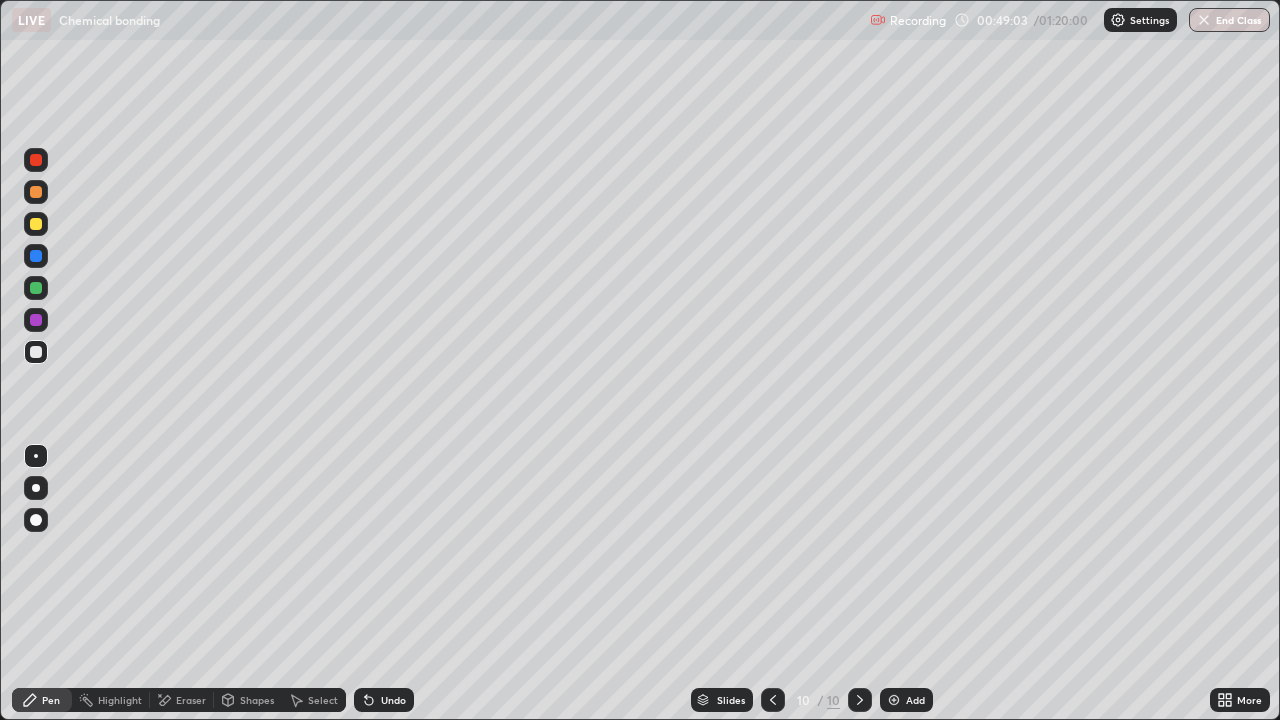scroll, scrollTop: 99280, scrollLeft: 98720, axis: both 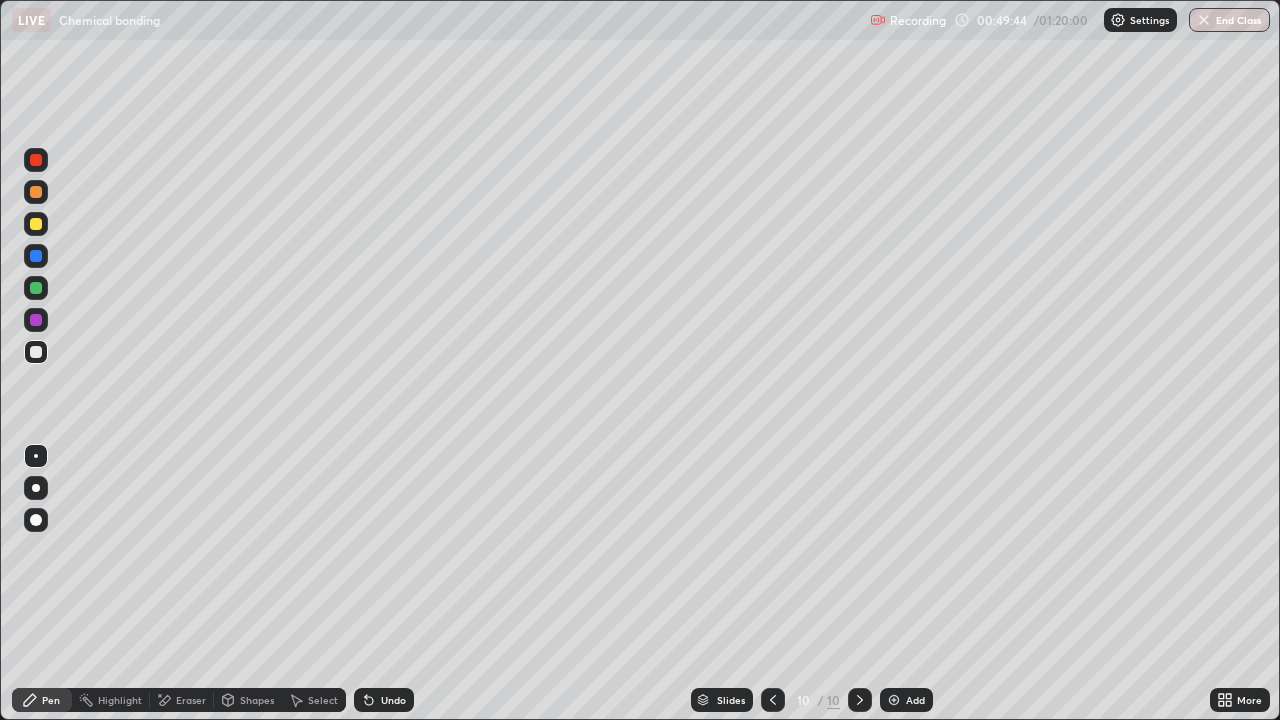 click on "Add" at bounding box center (915, 700) 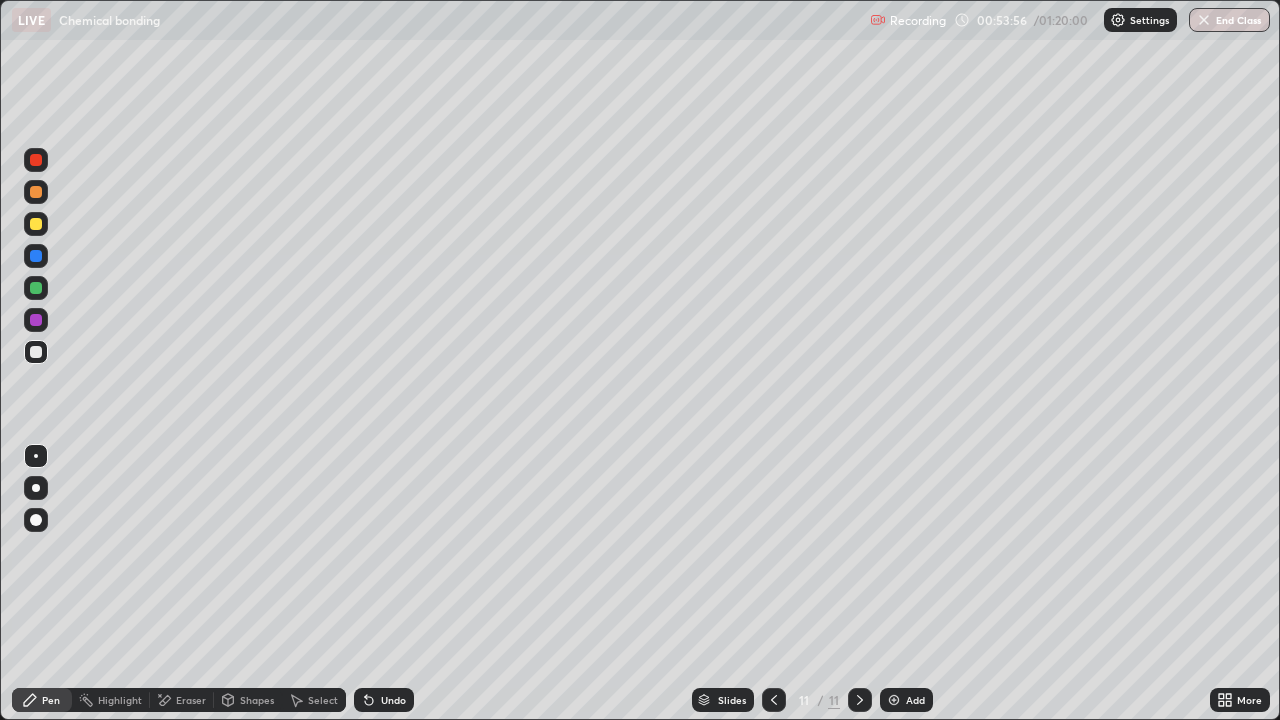 click on "Add" at bounding box center (915, 700) 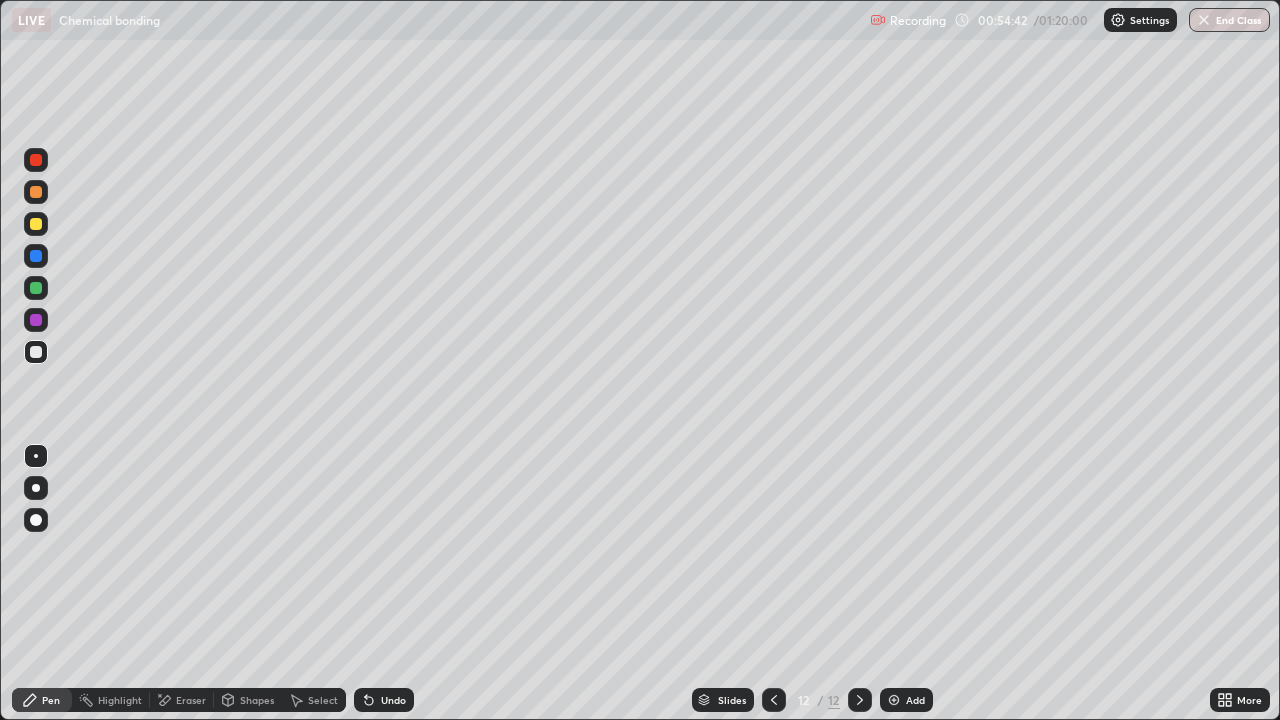click on "Eraser" at bounding box center [191, 700] 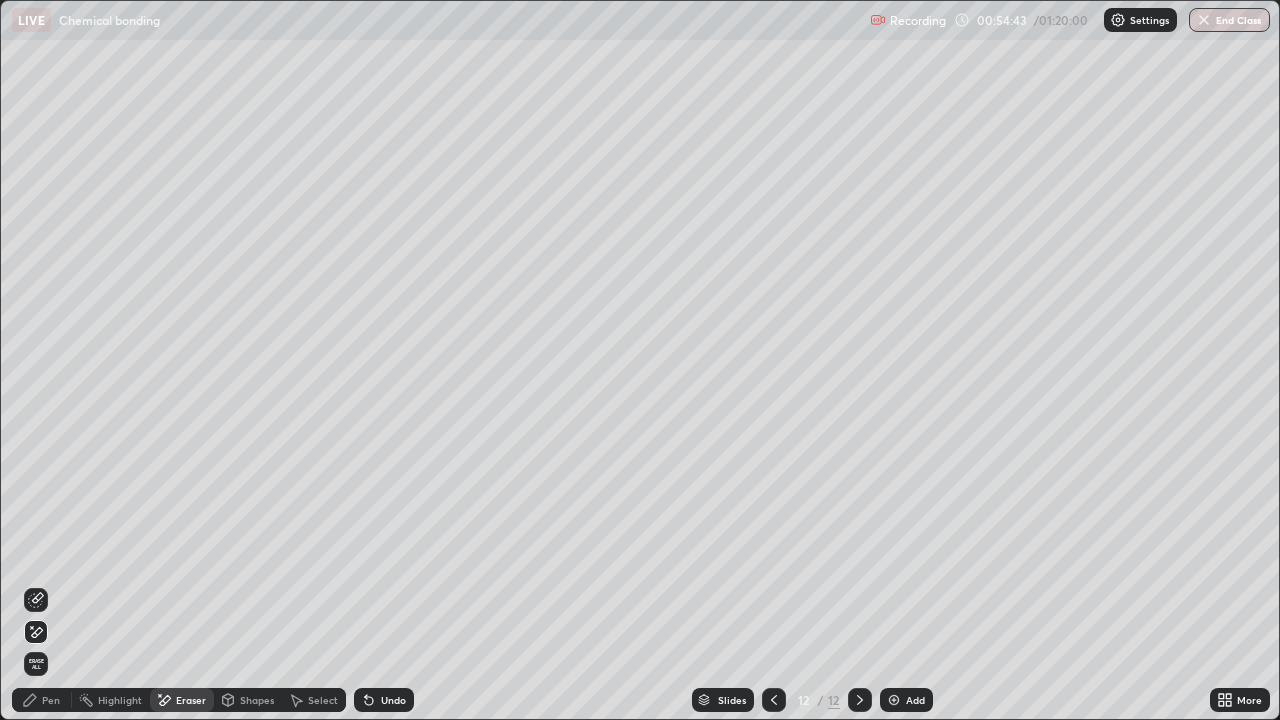 click on "Pen" at bounding box center (51, 700) 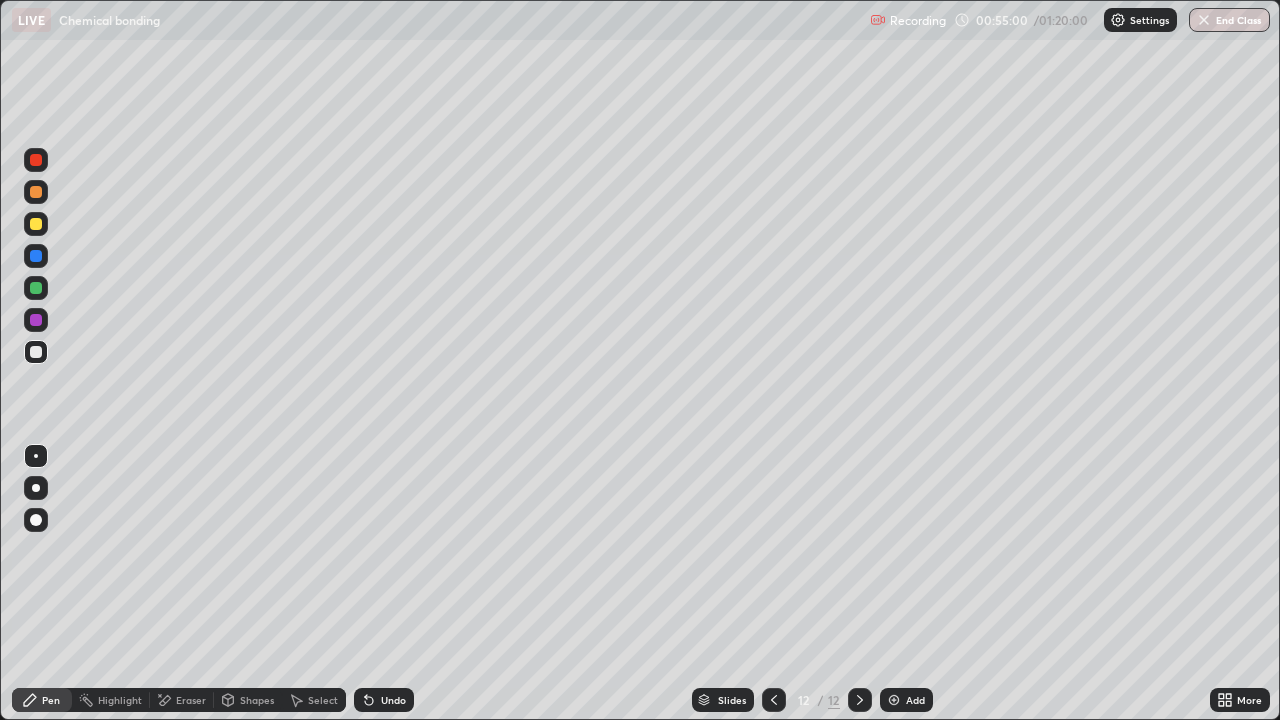 click 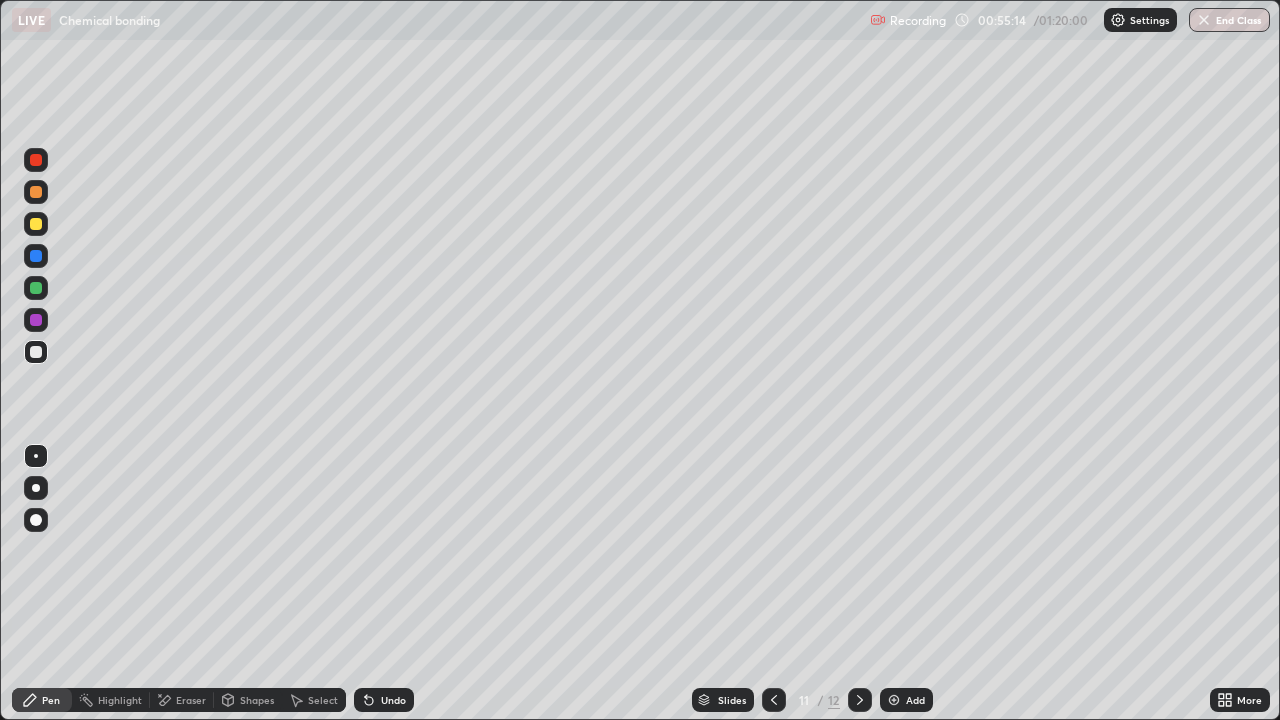 click on "Eraser" at bounding box center [191, 700] 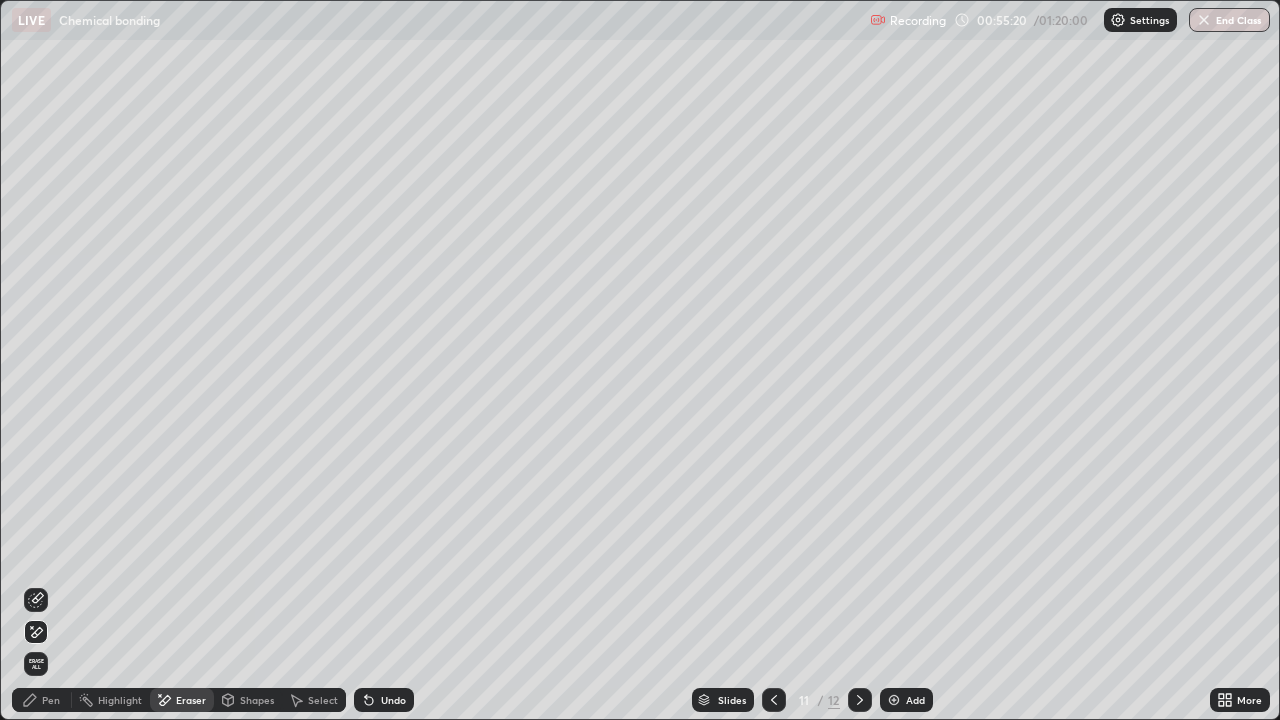 click on "Pen" at bounding box center (51, 700) 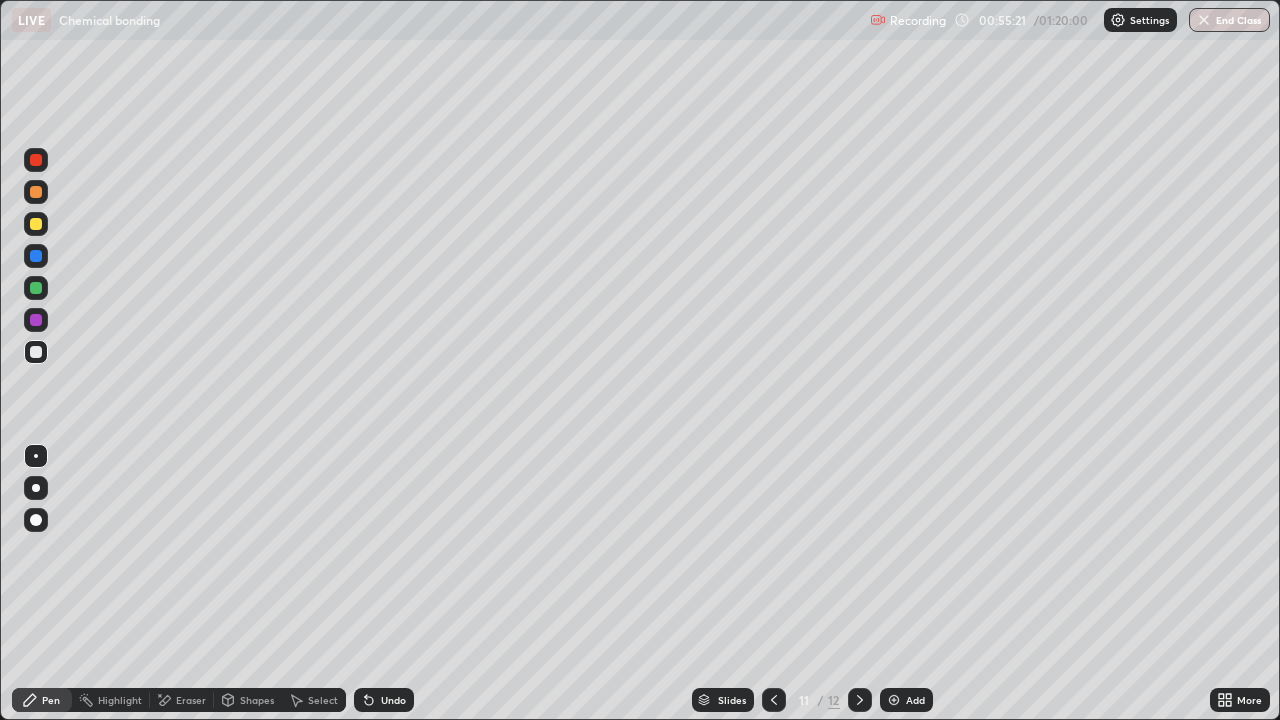 click 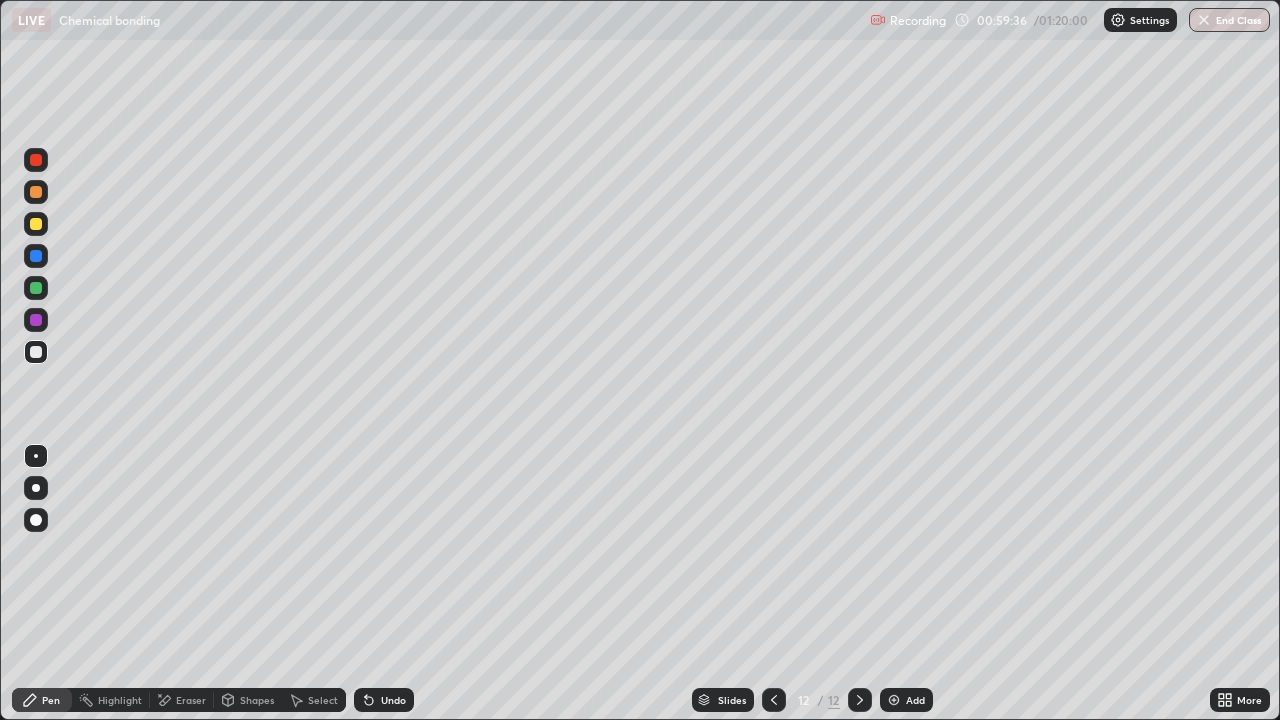 click 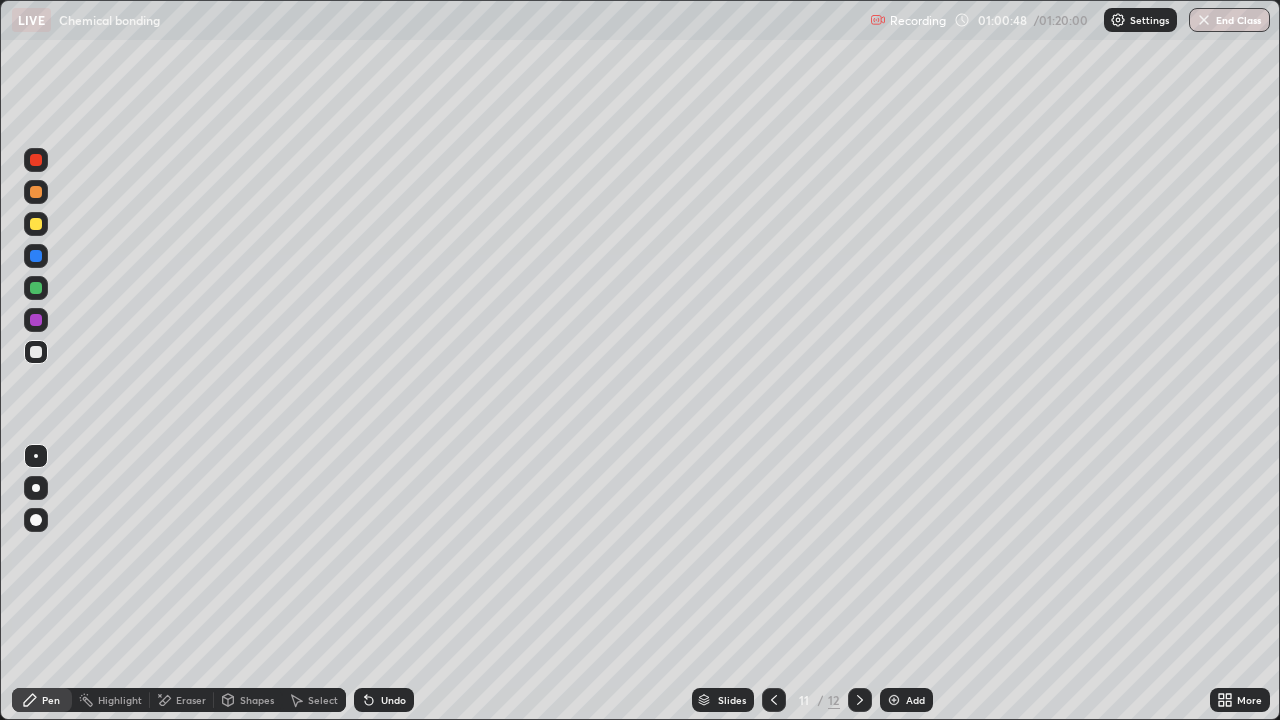 click on "Add" at bounding box center (915, 700) 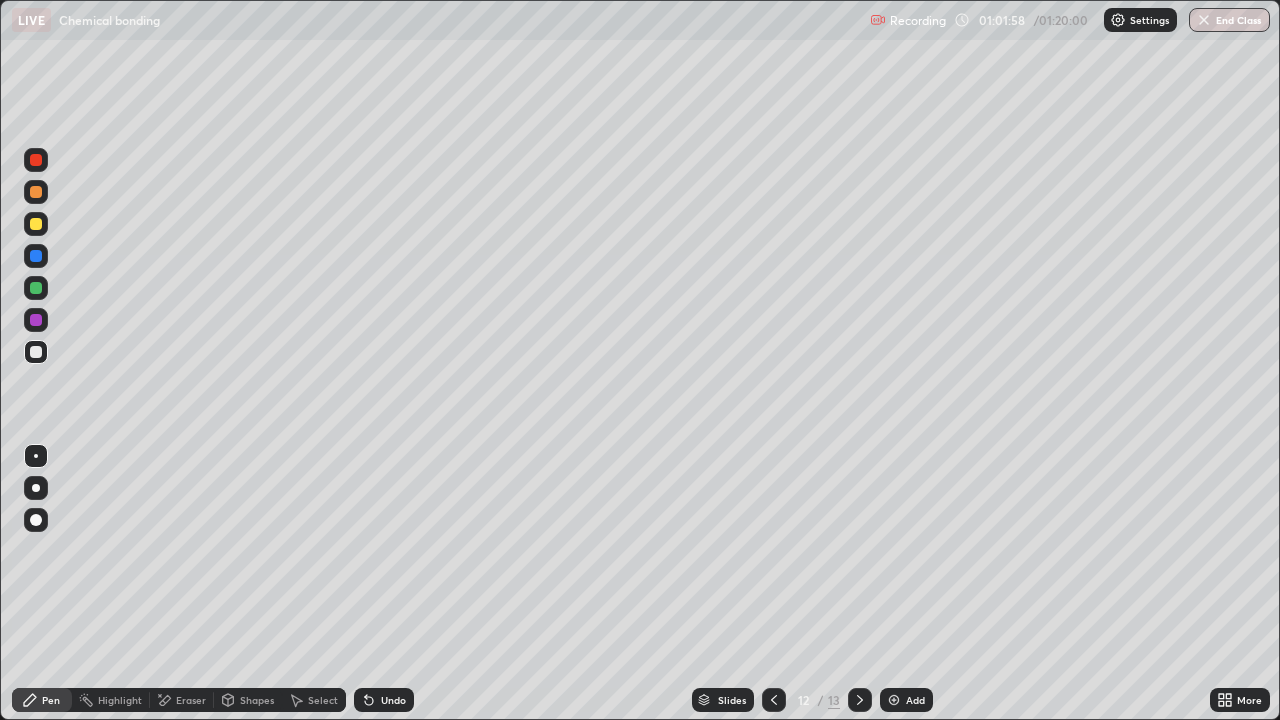 click at bounding box center [860, 700] 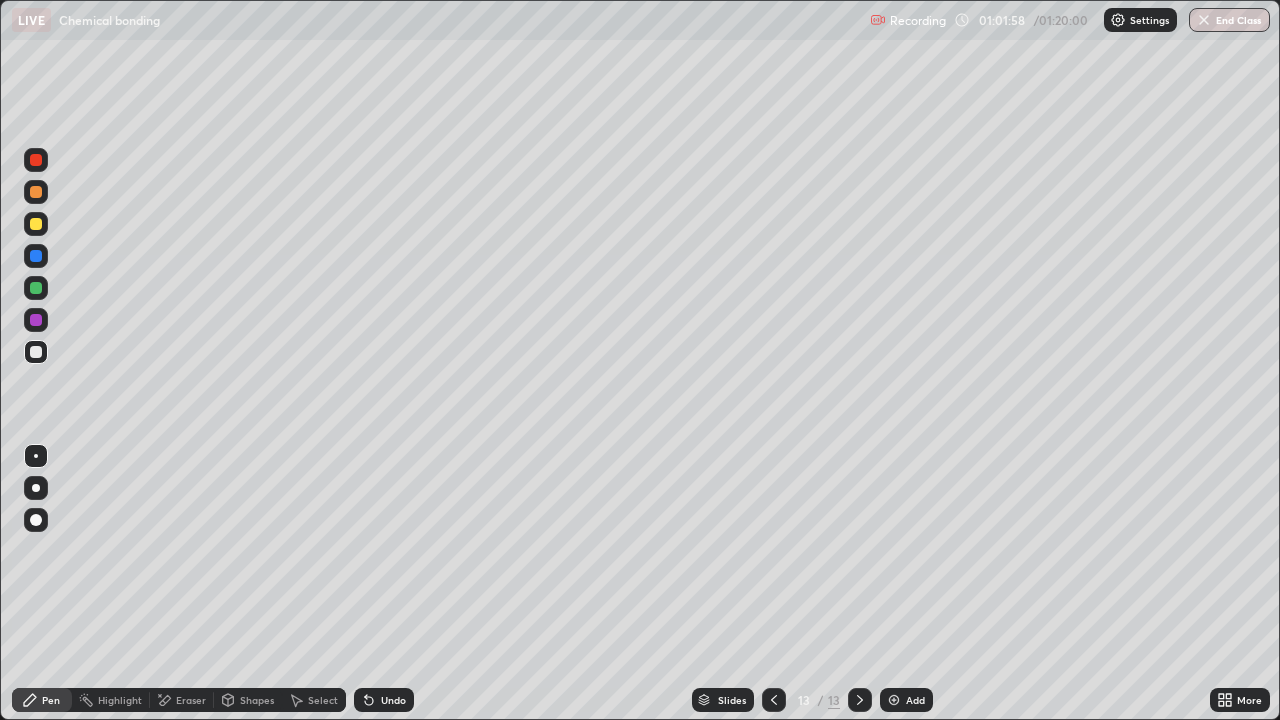 click 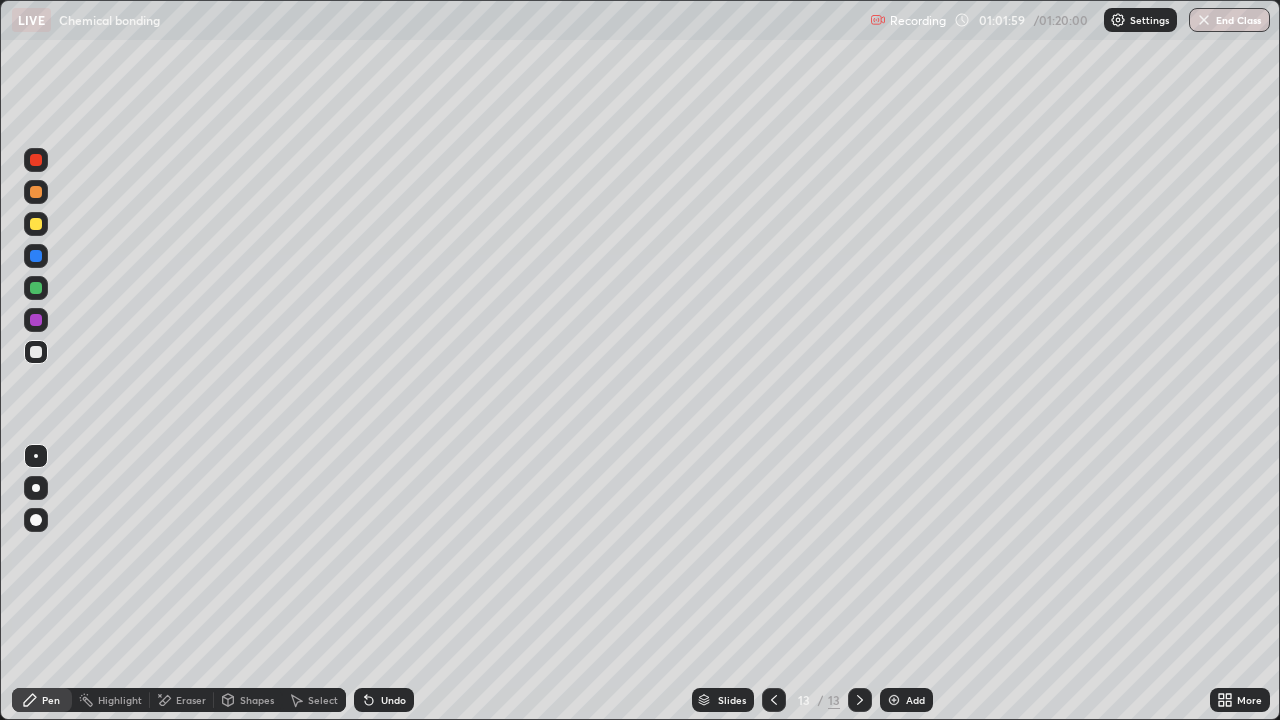 click 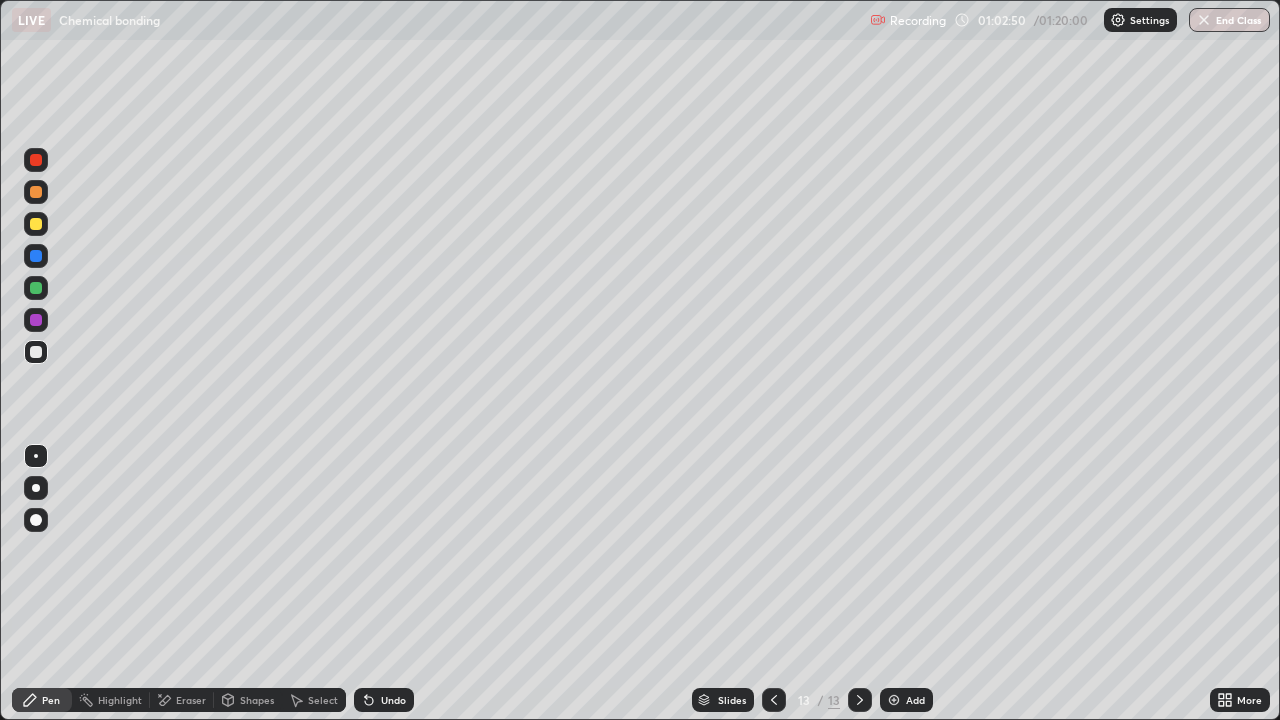 click on "Add" at bounding box center [915, 700] 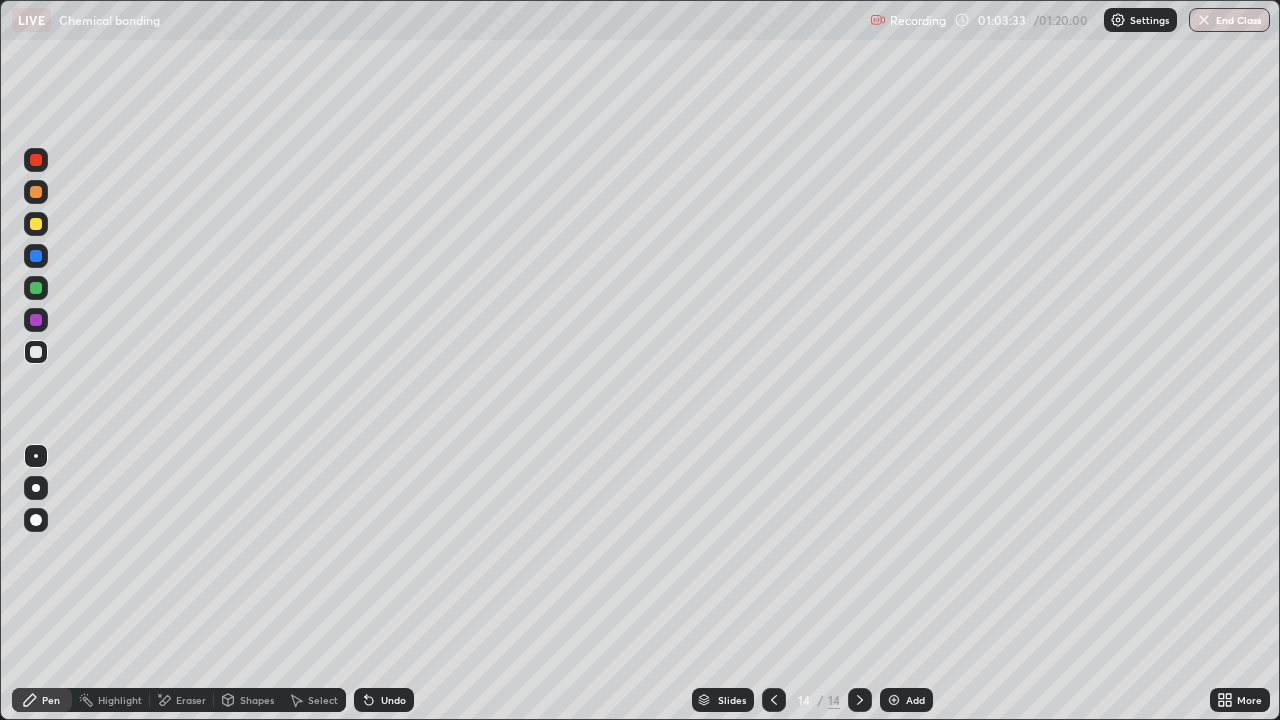click on "Eraser" at bounding box center (191, 700) 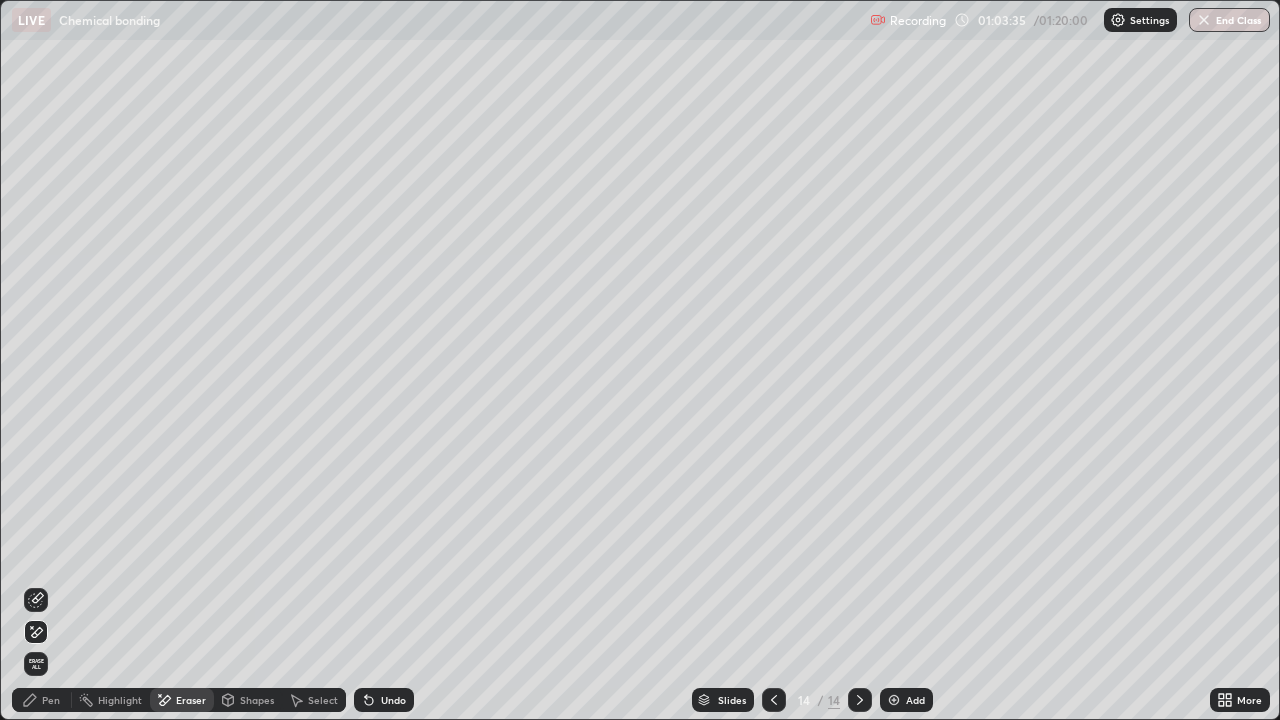 click on "Pen" at bounding box center (51, 700) 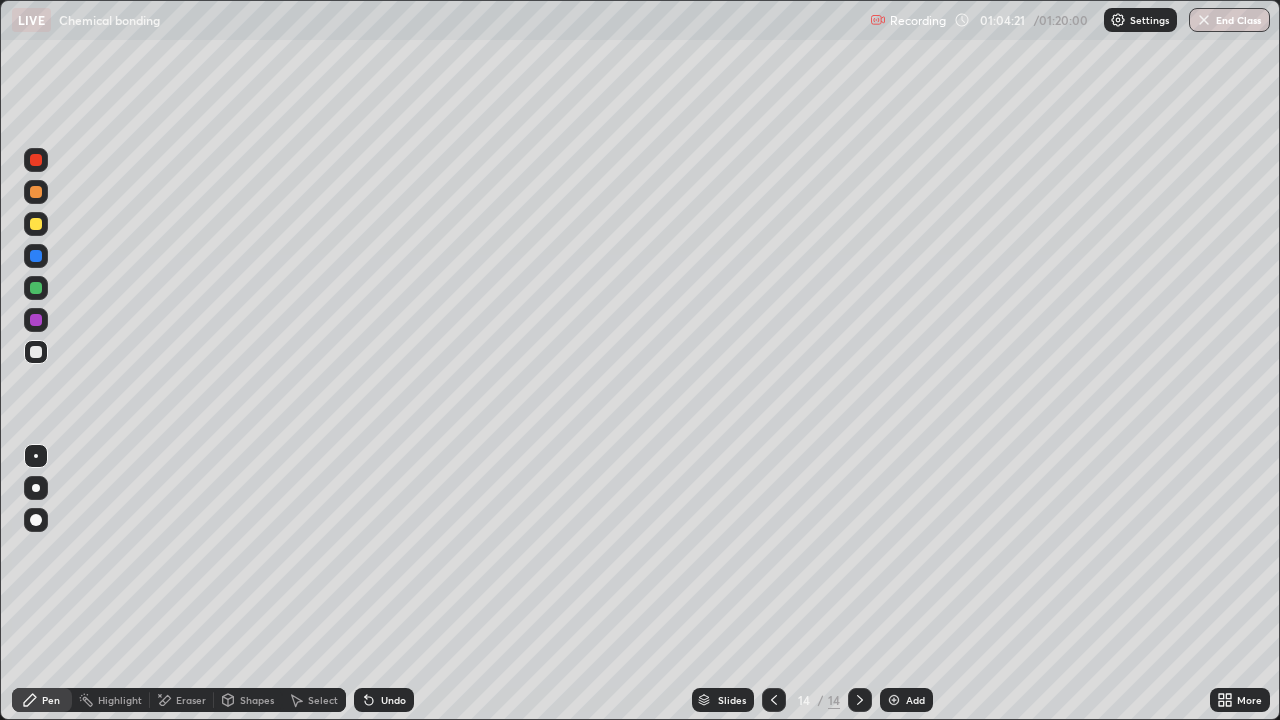 click on "Eraser" at bounding box center [182, 700] 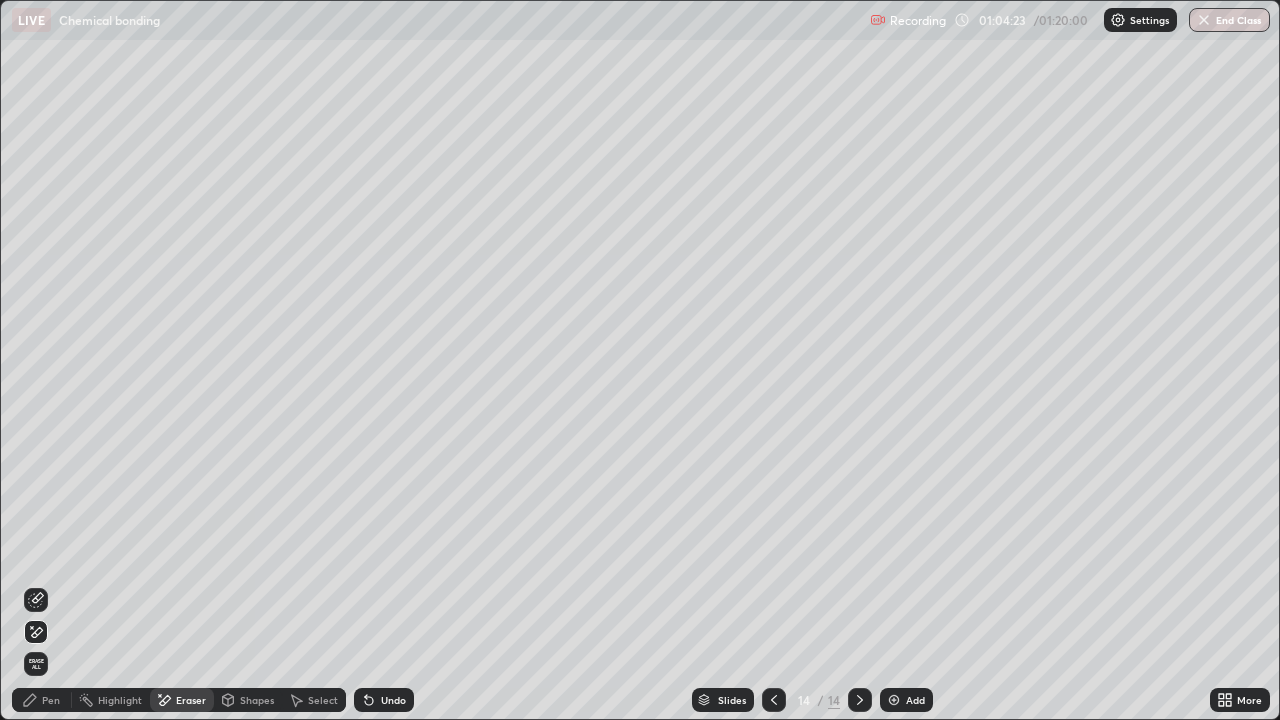 click on "Pen" at bounding box center [51, 700] 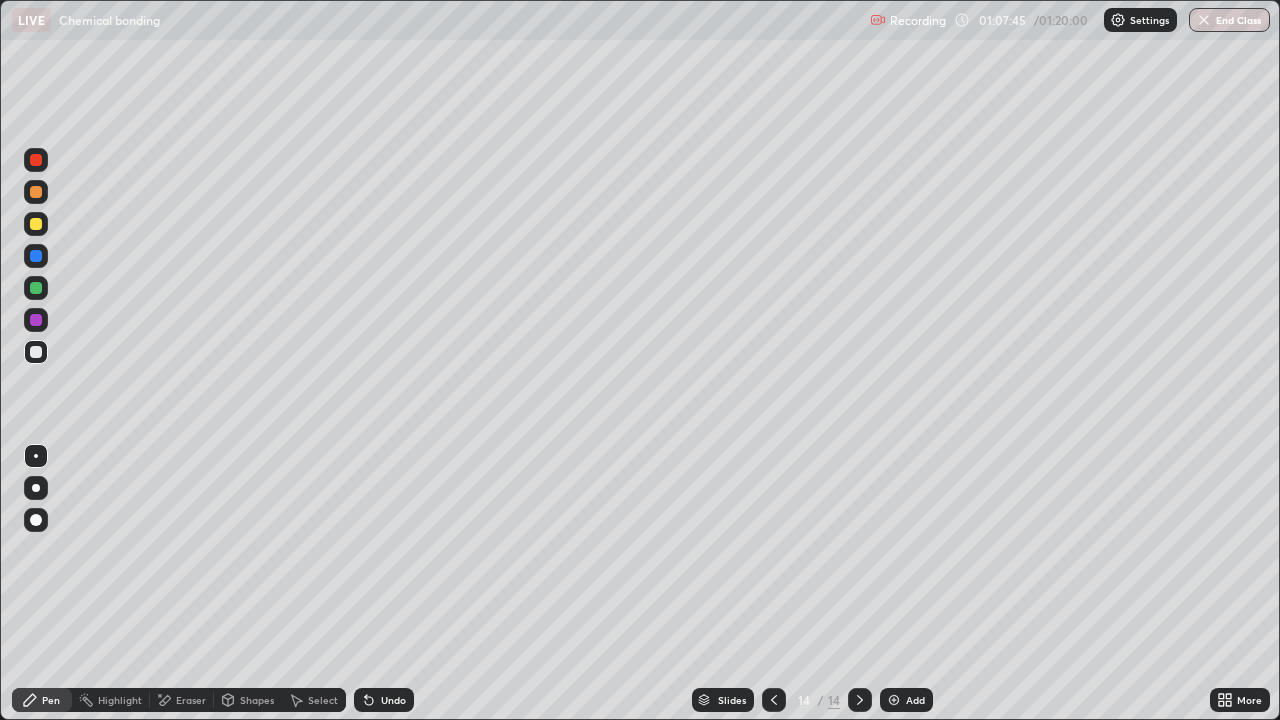 click on "End Class" at bounding box center [1229, 20] 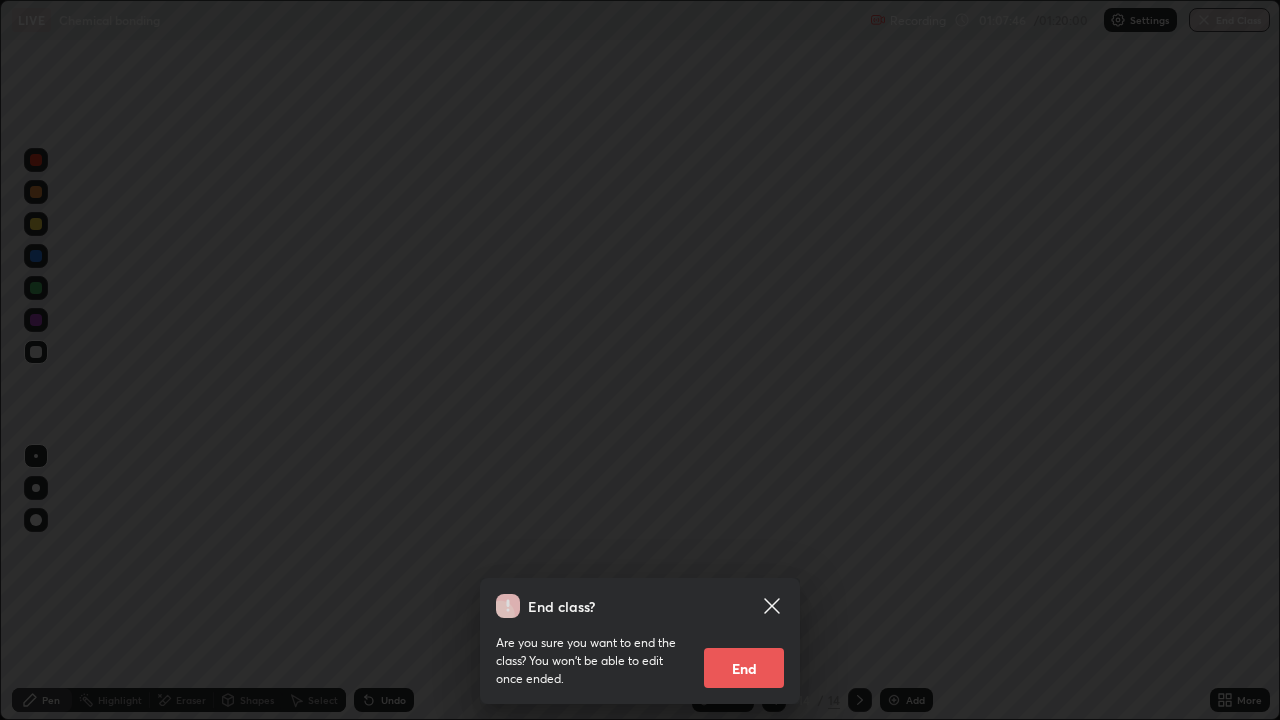 click on "End" at bounding box center [744, 668] 